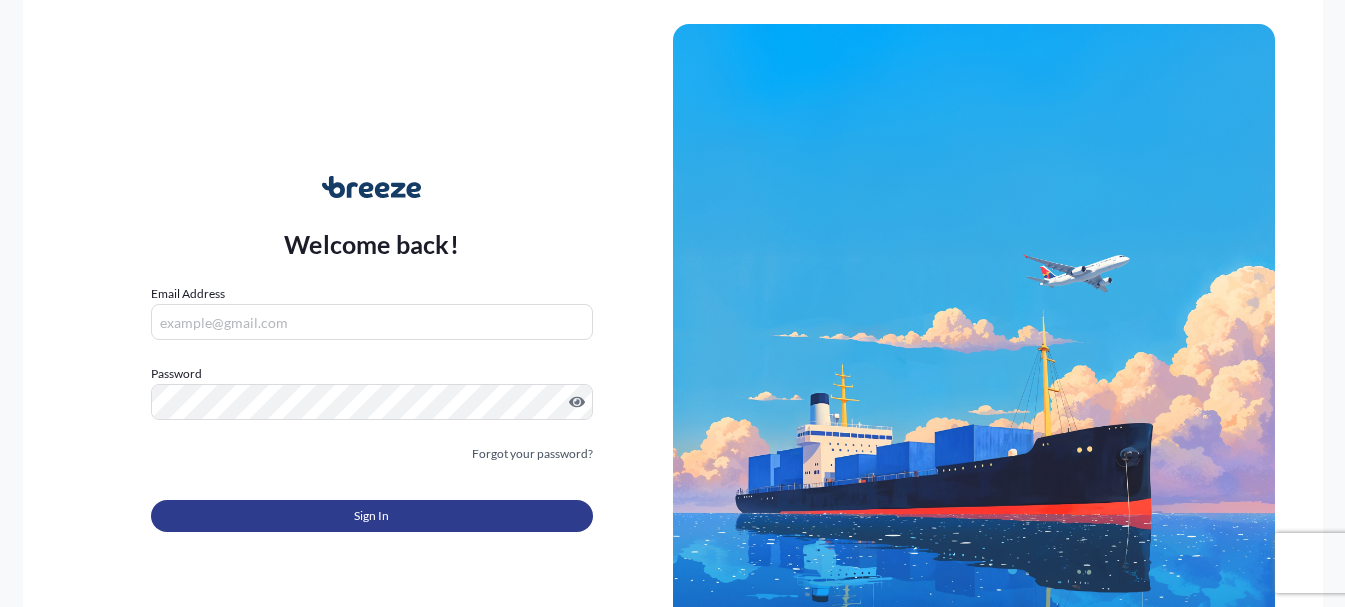 type on "[EMAIL]" 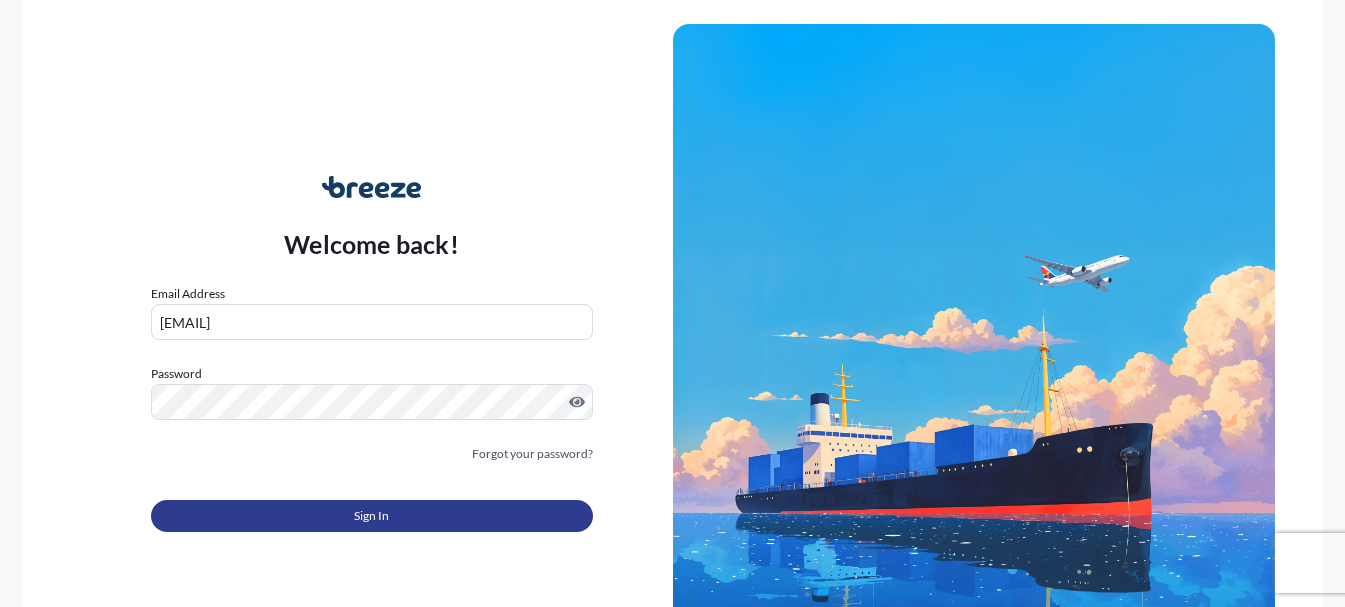 click on "Sign In" at bounding box center [372, 516] 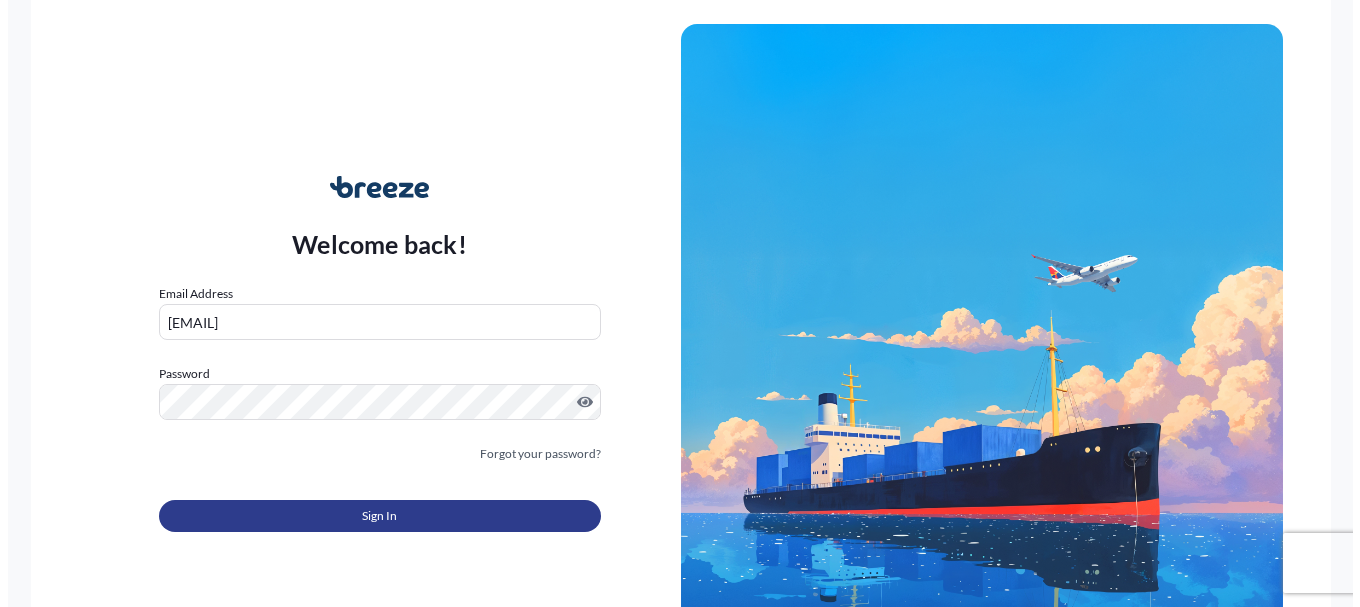 scroll, scrollTop: 0, scrollLeft: 0, axis: both 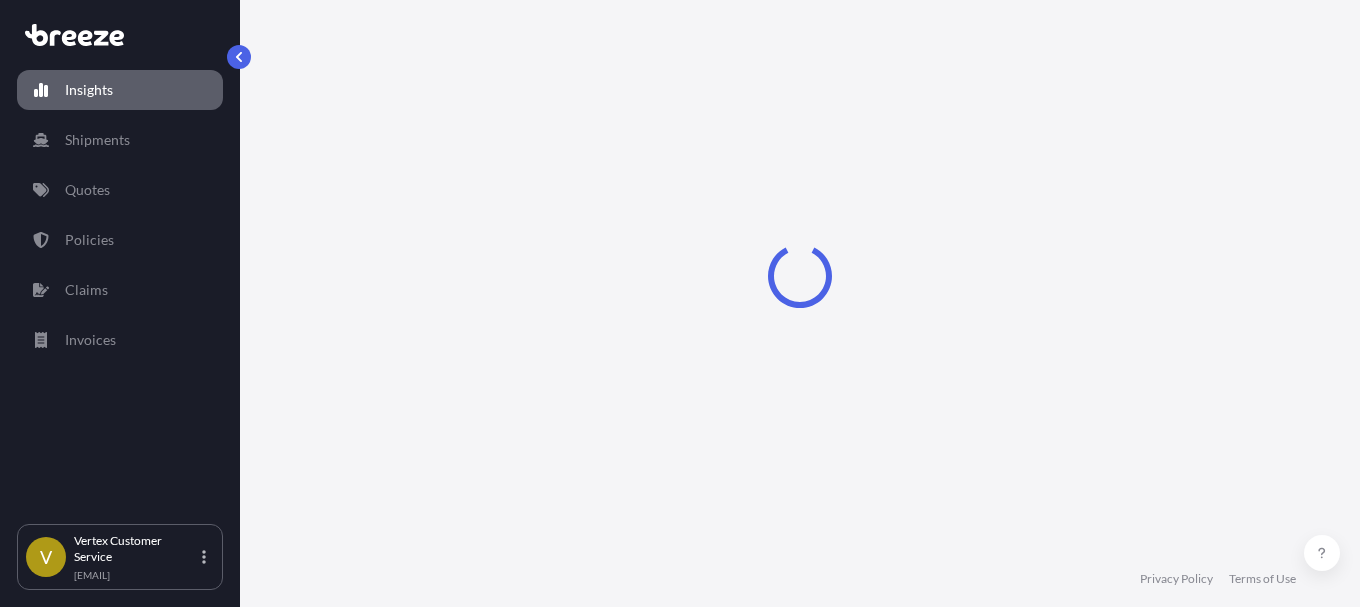 select on "2025" 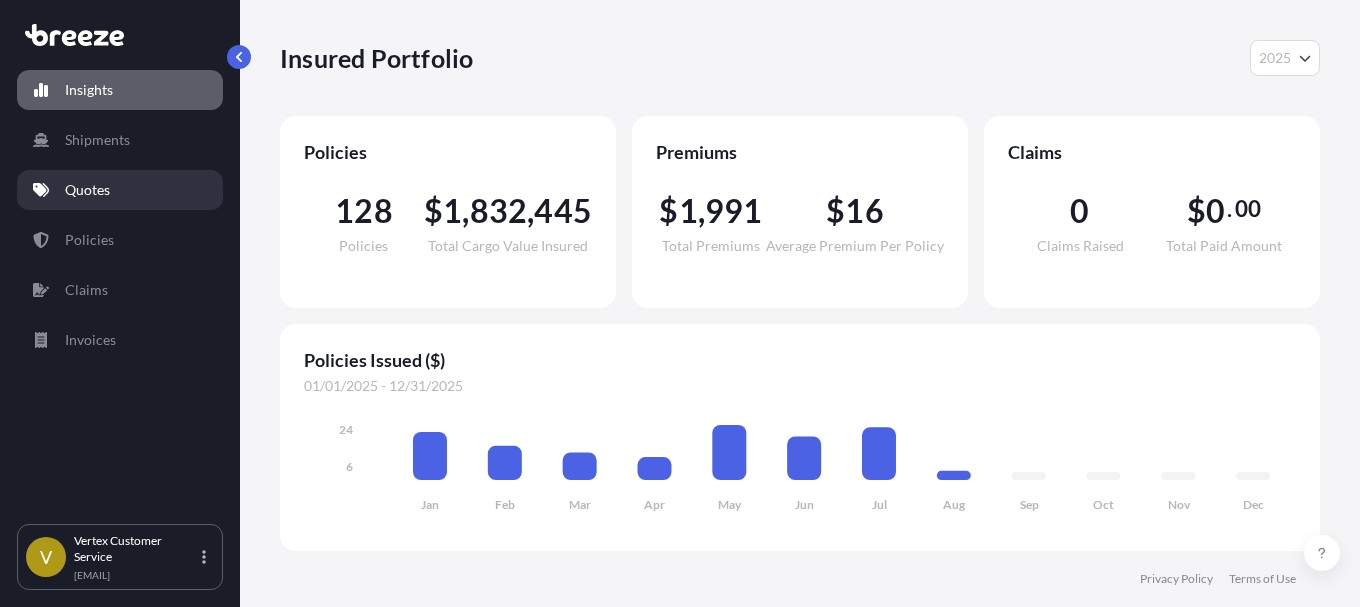 click on "Quotes" at bounding box center [87, 190] 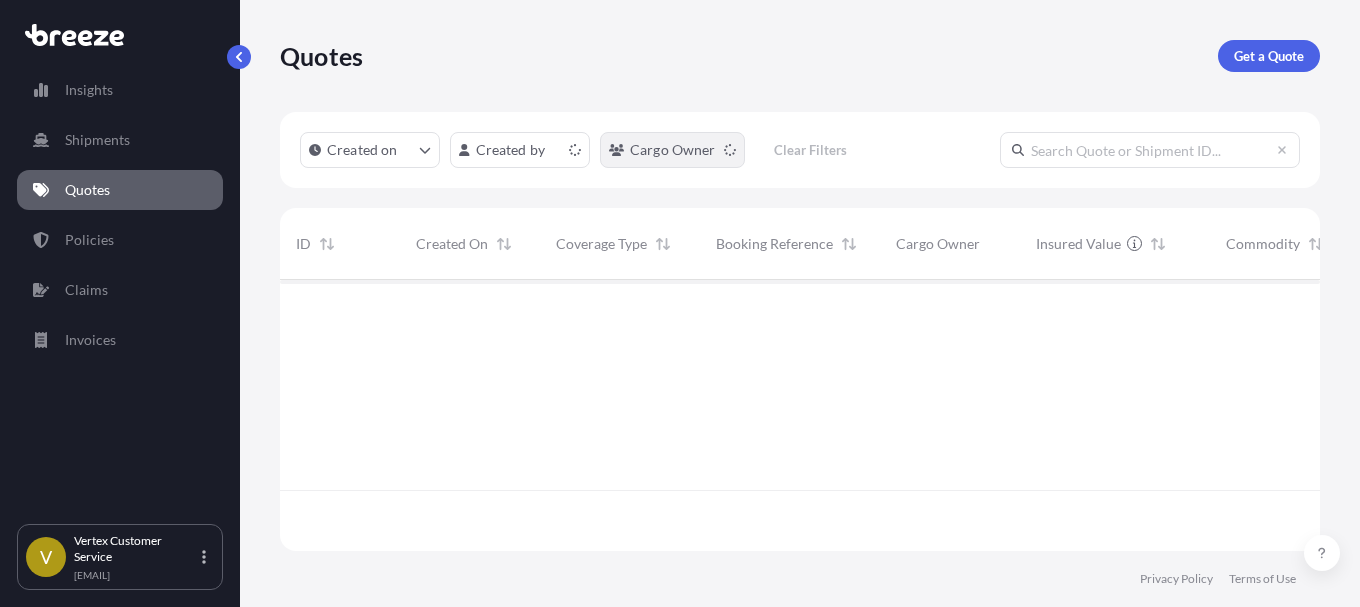 scroll, scrollTop: 16, scrollLeft: 16, axis: both 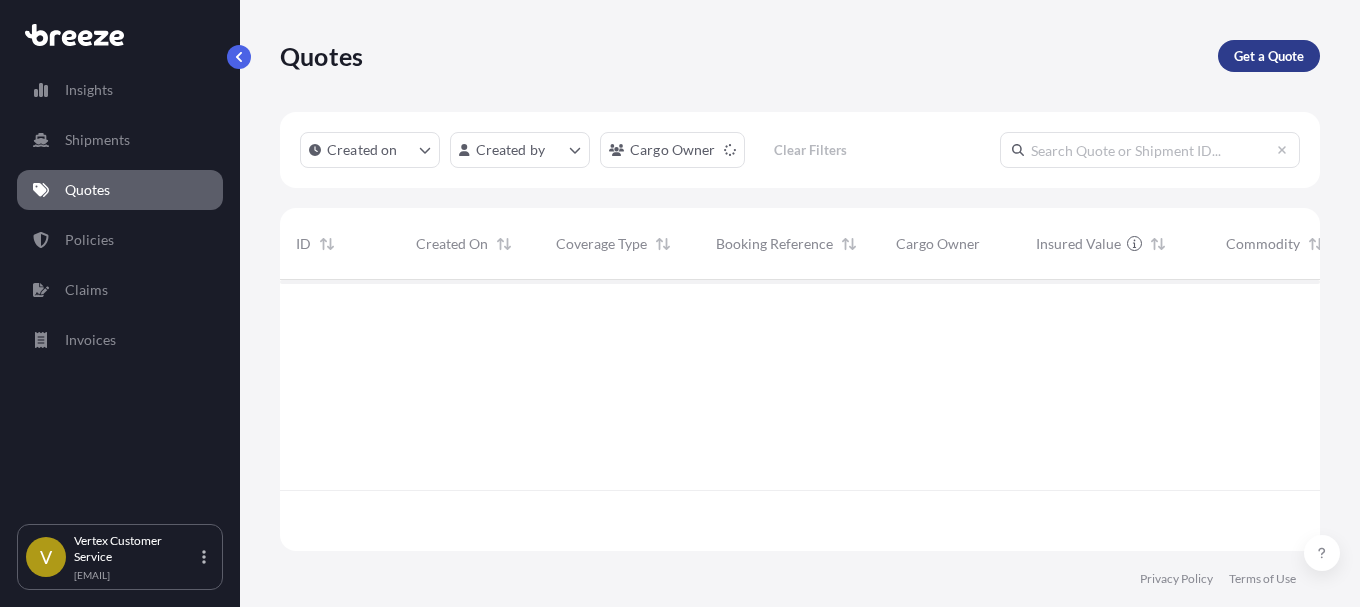 click on "Get a Quote" at bounding box center [1269, 56] 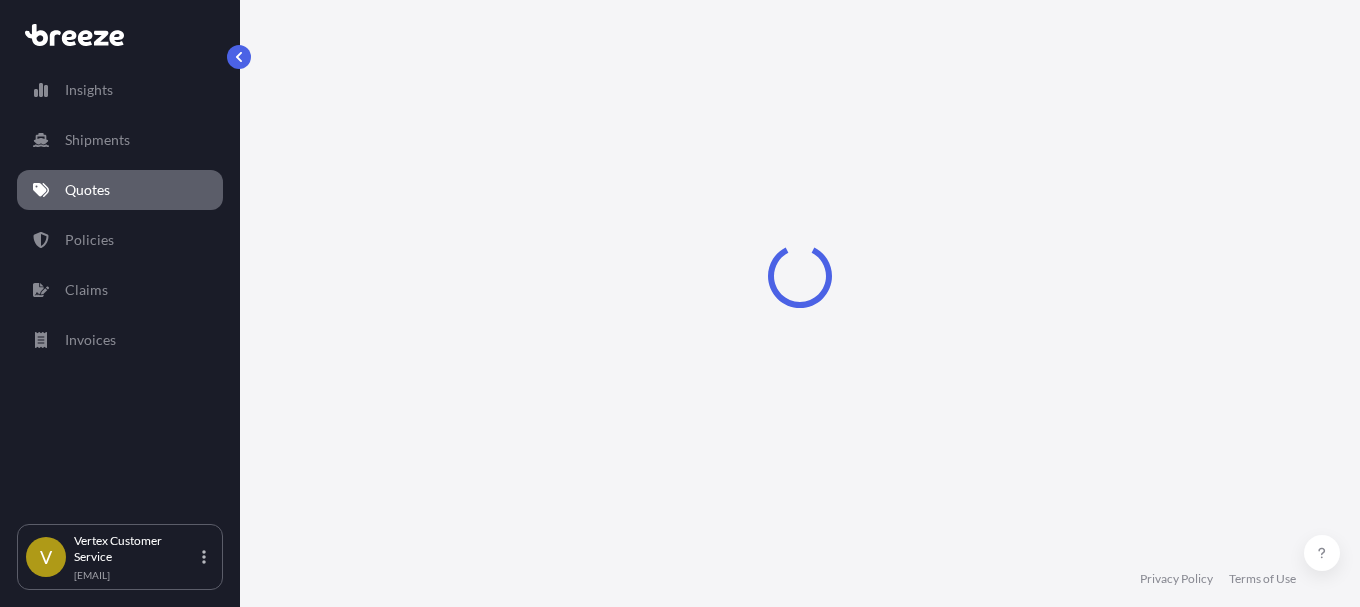 select on "Sea" 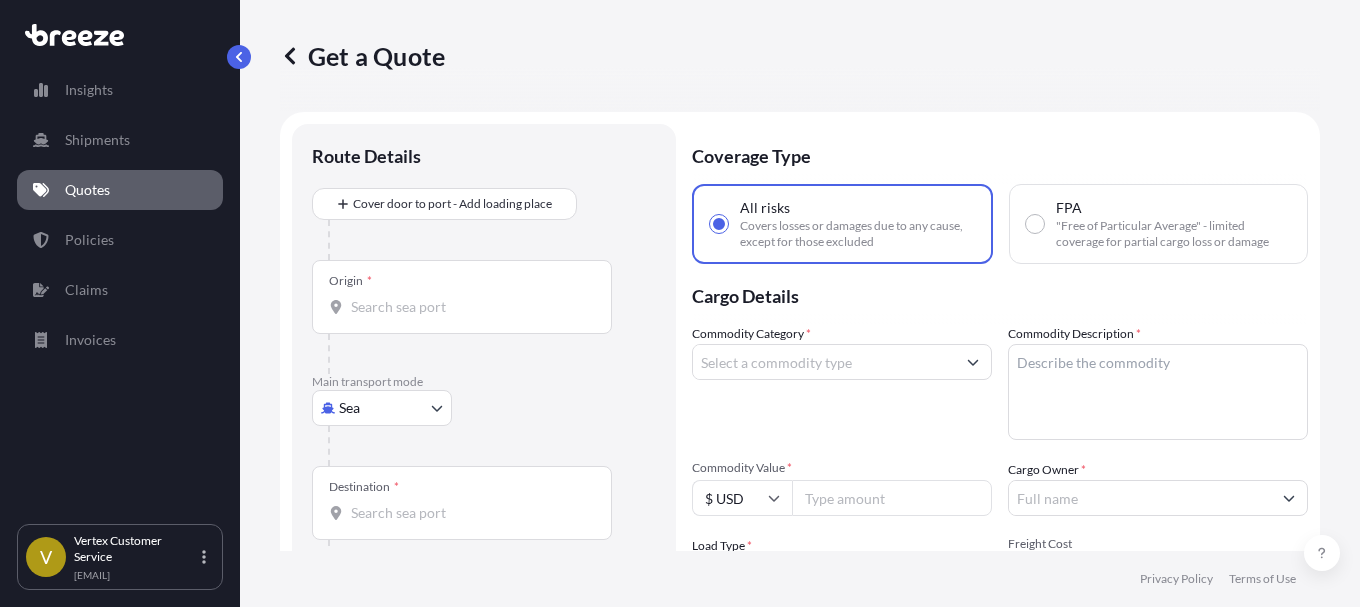 scroll, scrollTop: 32, scrollLeft: 0, axis: vertical 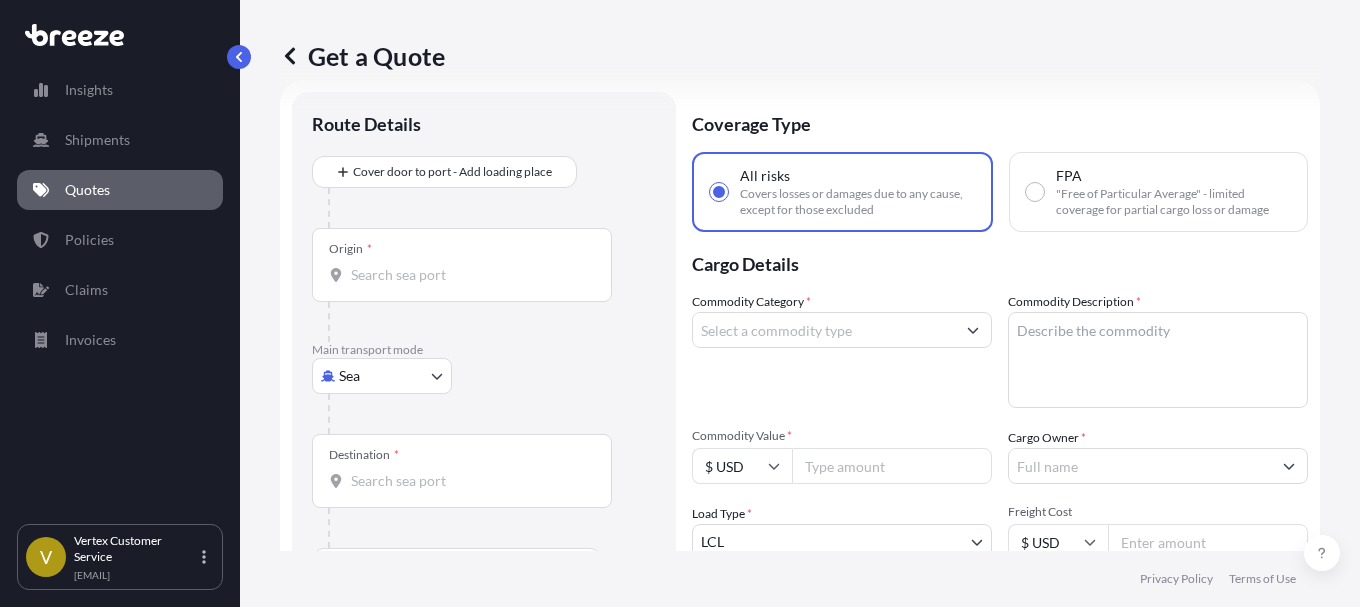 click on "Insights Shipments Quotes Policies Claims Invoices V Vertex   Customer Service [EMAIL] Get a Quote Route Details   Cover door to port - Add loading place Place of loading Road Road Rail Origin * Main transport mode Sea Sea Air Road Rail Destination * Cover port to door - Add place of discharge Road Road Rail Place of Discharge Coverage Type All risks Covers losses or damages due to any cause, except for those excluded FPA "Free of Particular Average" - limited coverage for partial cargo loss or damage Cargo Details Commodity Category * Commodity Description * Commodity Value   * $ USD Cargo Owner * Load Type * LCL LCL FCL Freight Cost   $ USD Booking Reference Vessel Name Special Conditions Hazardous Temperature Controlled Fragile Livestock Bulk Cargo Bagged Goods Used Goods Get a Quote Privacy Policy Terms of Use
0" at bounding box center (680, 303) 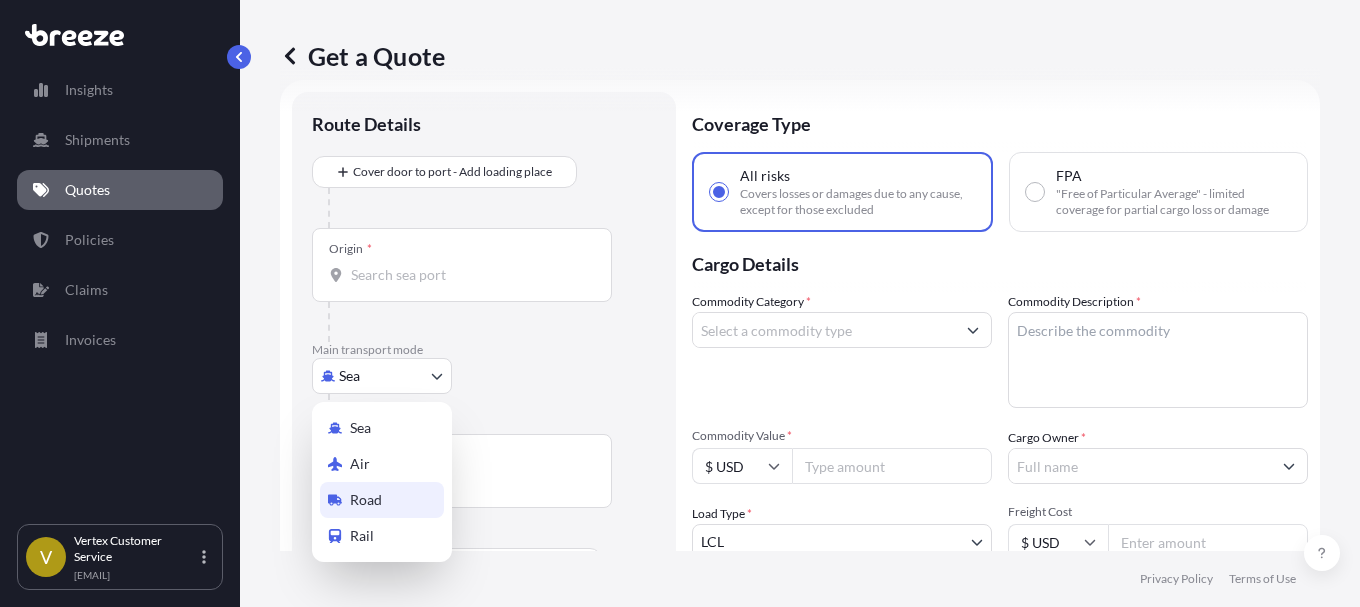 click on "Road" at bounding box center (366, 500) 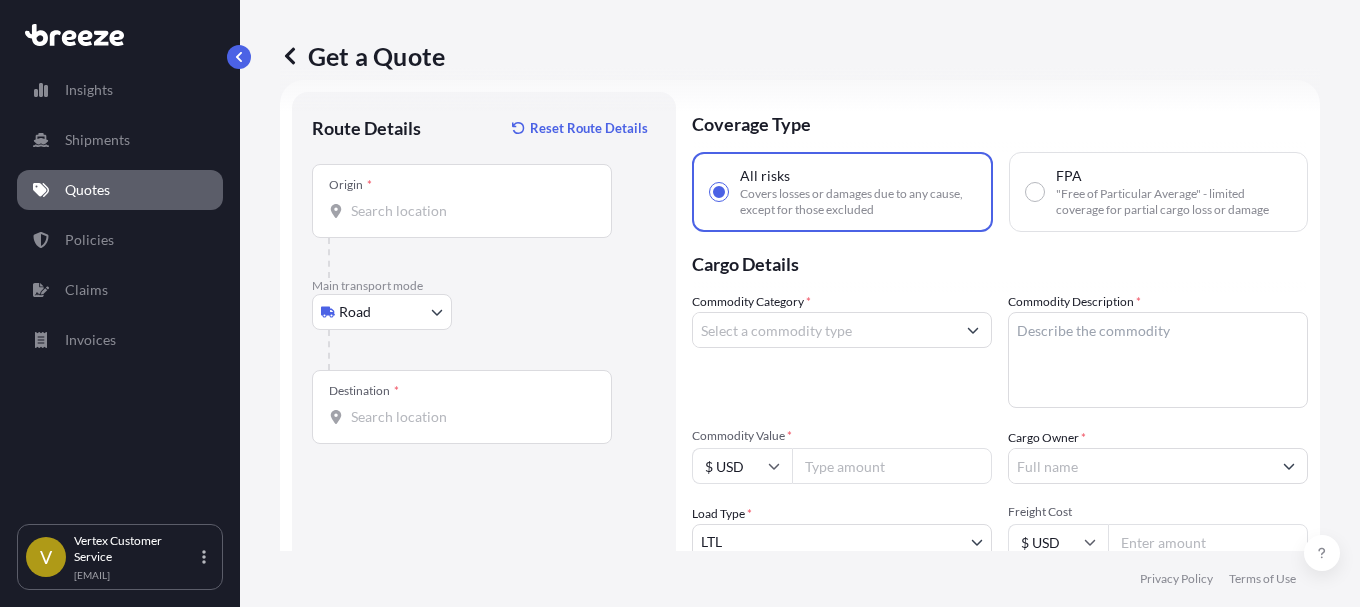 click on "Origin *" at bounding box center [469, 211] 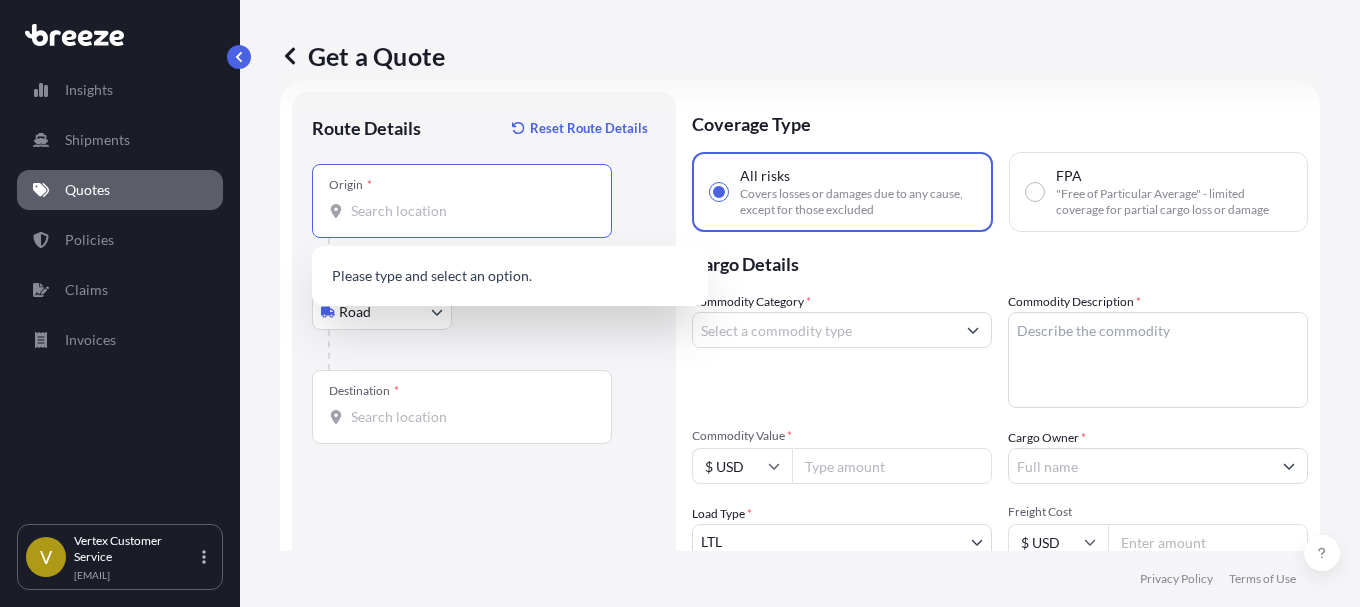 paste on "[POSTAL CODE]" 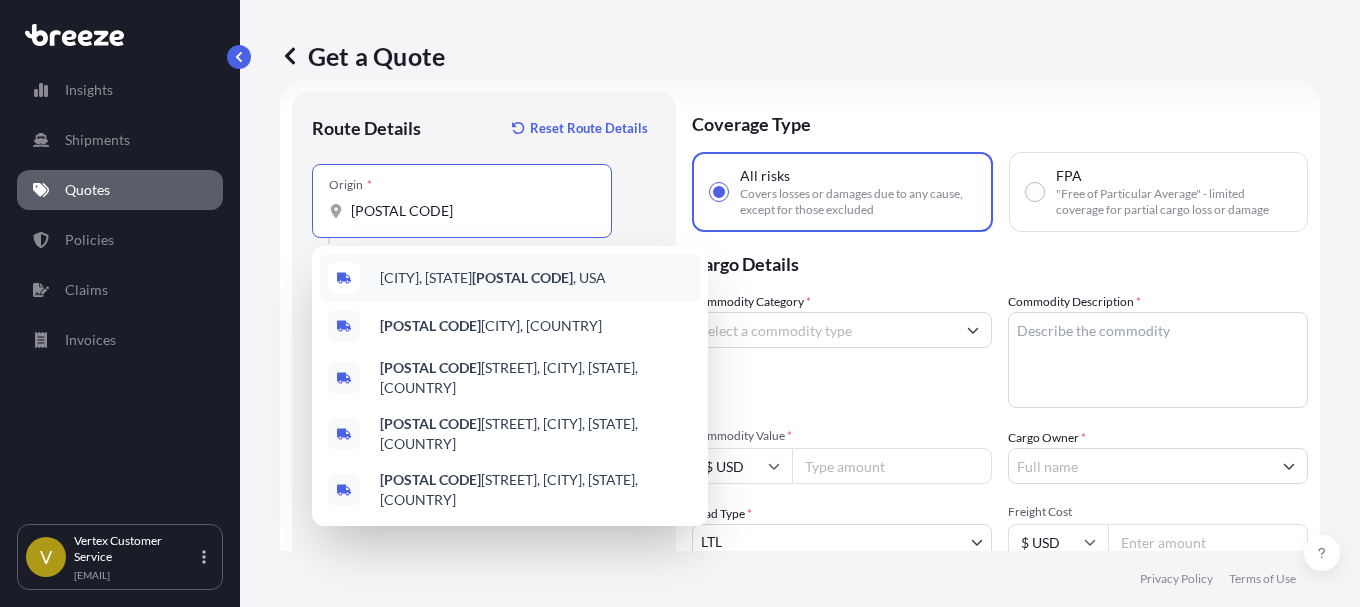 click on "[CITY], [STATE]  [POSTAL CODE] , [COUNTRY]" at bounding box center (493, 278) 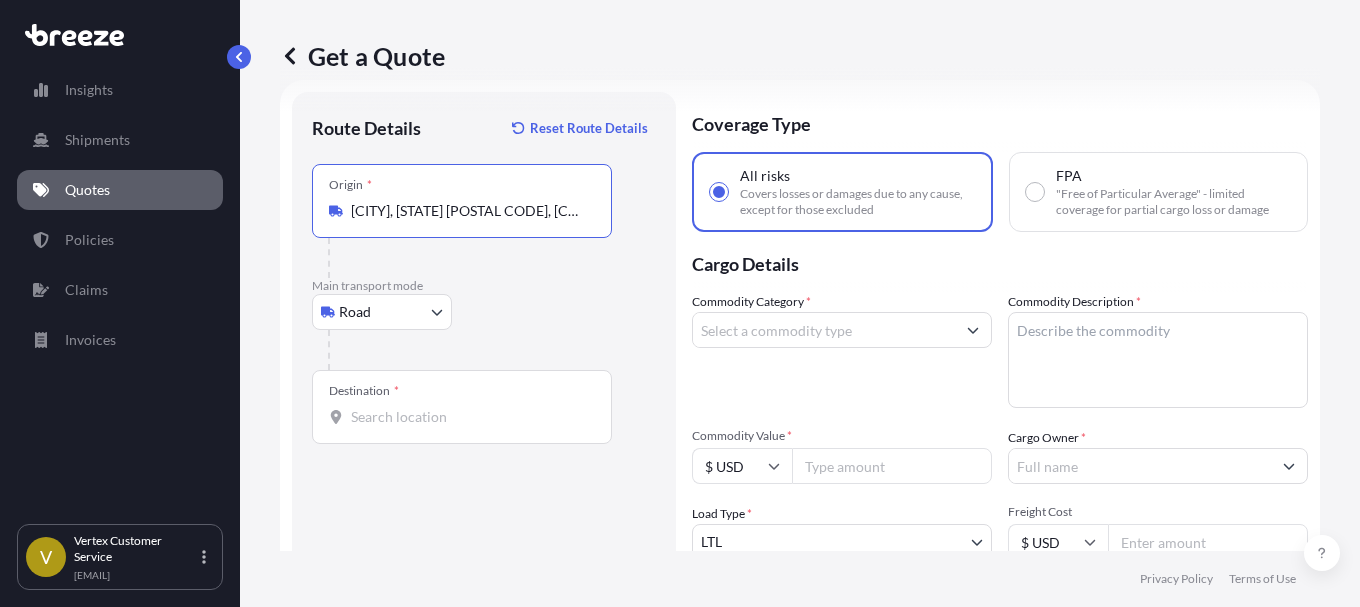 type on "[CITY], [STATE] [POSTAL CODE], [COUNTRY]" 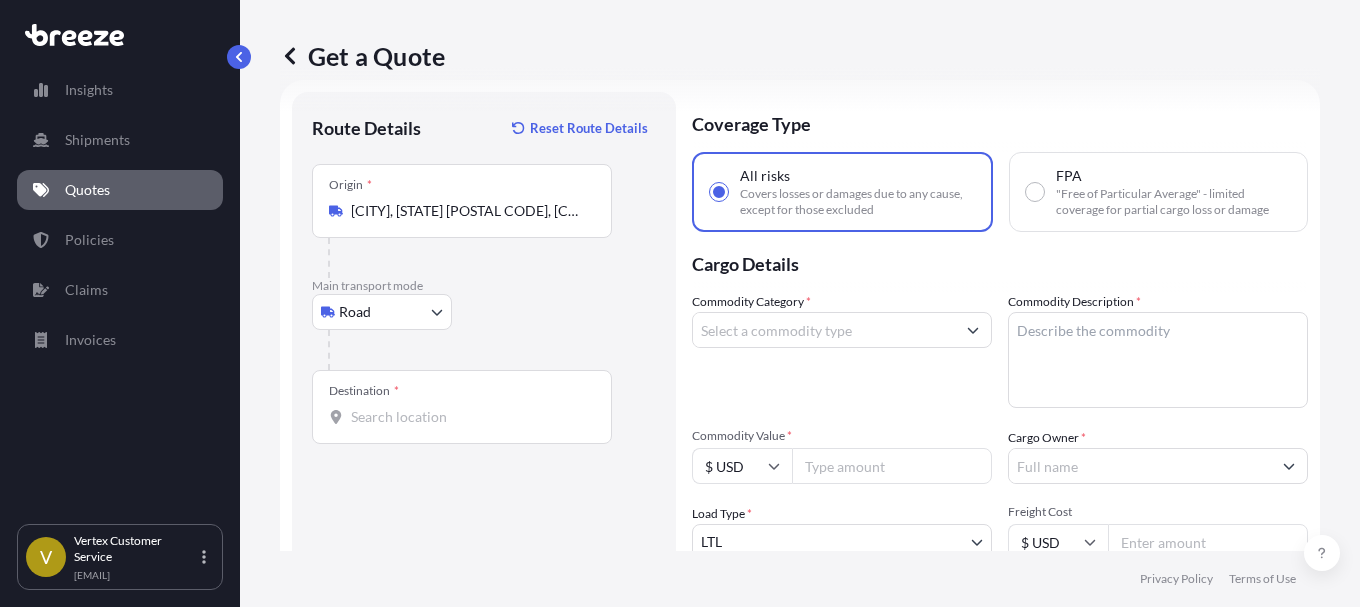 click on "Destination *" at bounding box center (469, 417) 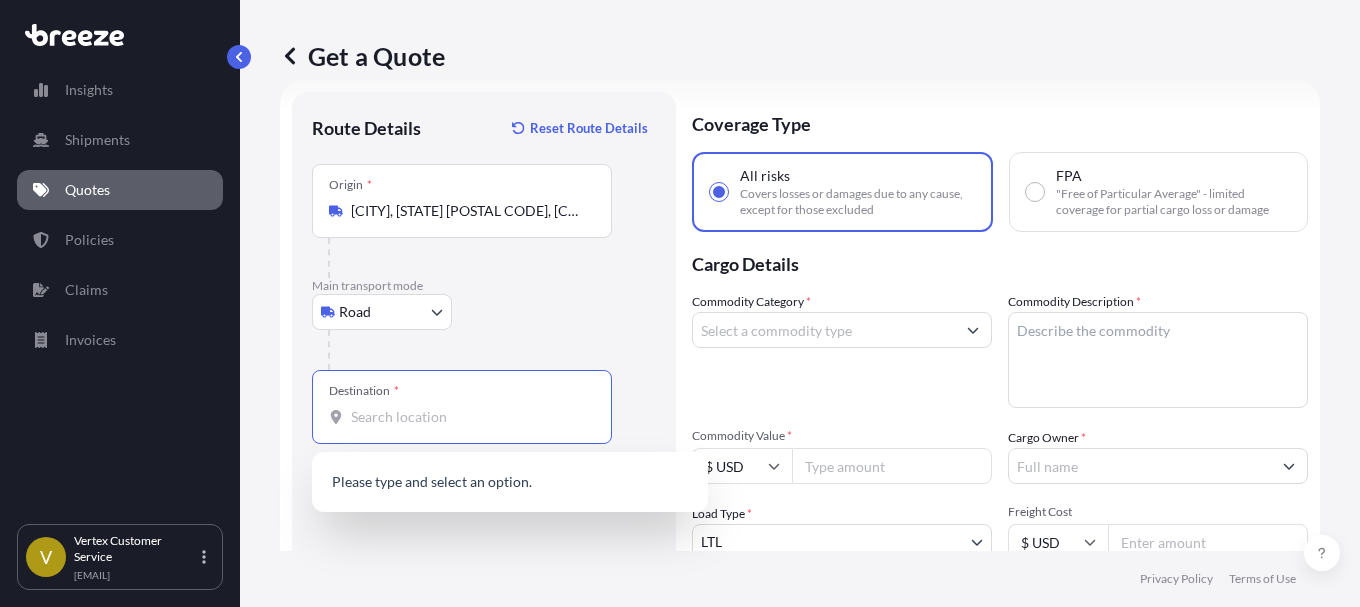 paste on "[POSTAL CODE]" 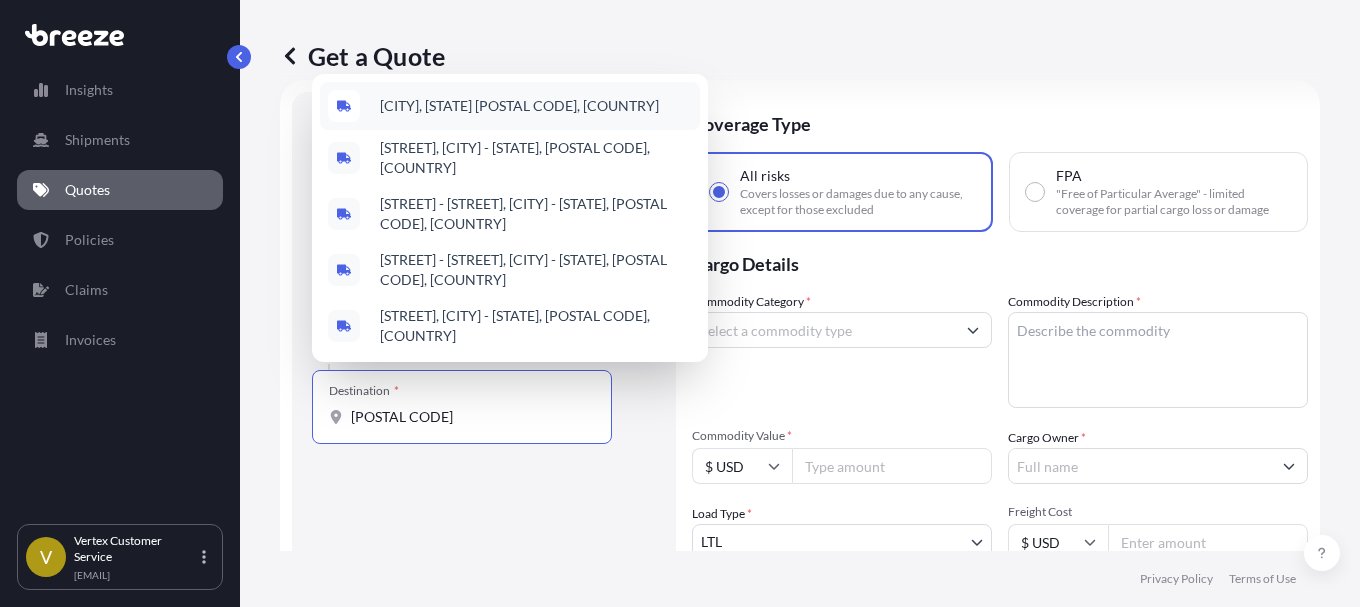 click on "[CITY], [STATE] [POSTAL CODE], [COUNTRY]" at bounding box center (519, 106) 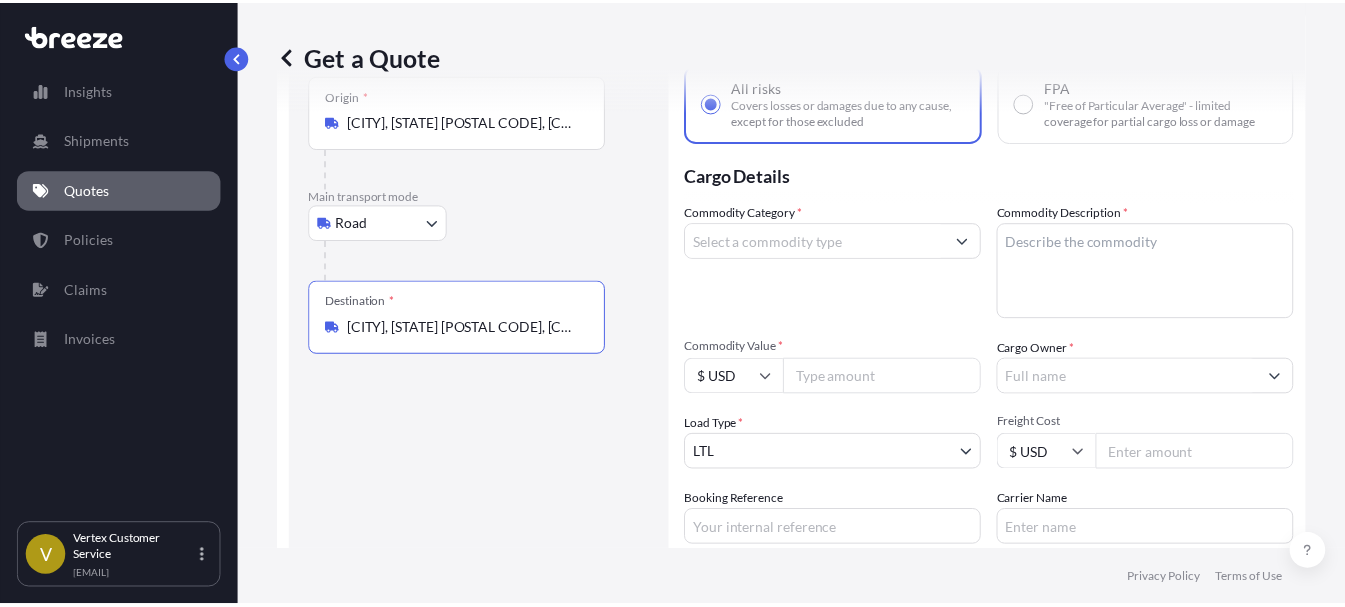 scroll, scrollTop: 128, scrollLeft: 0, axis: vertical 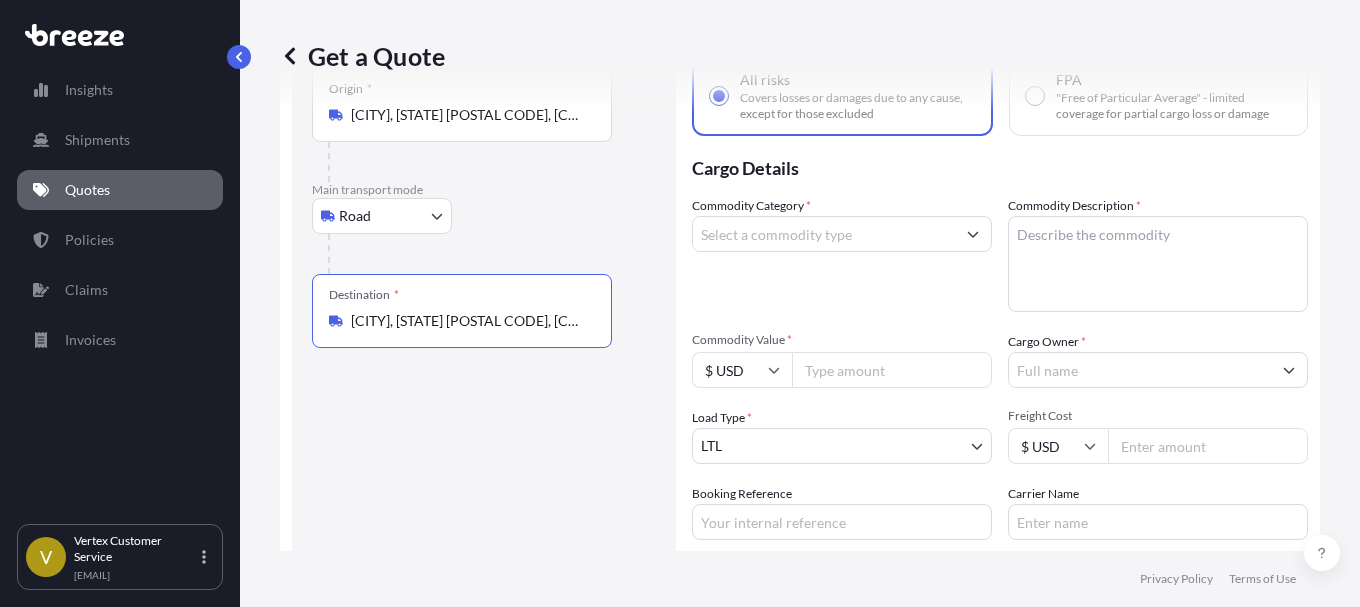 type on "[CITY], [STATE] [POSTAL CODE], [COUNTRY]" 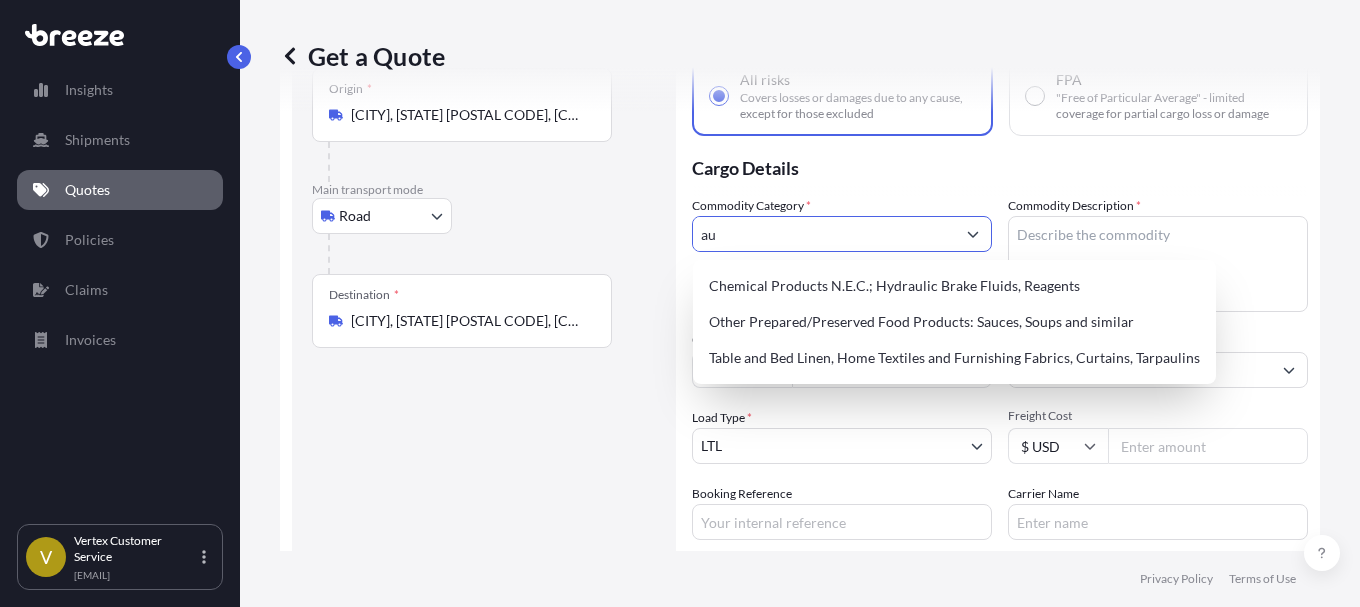 type on "a" 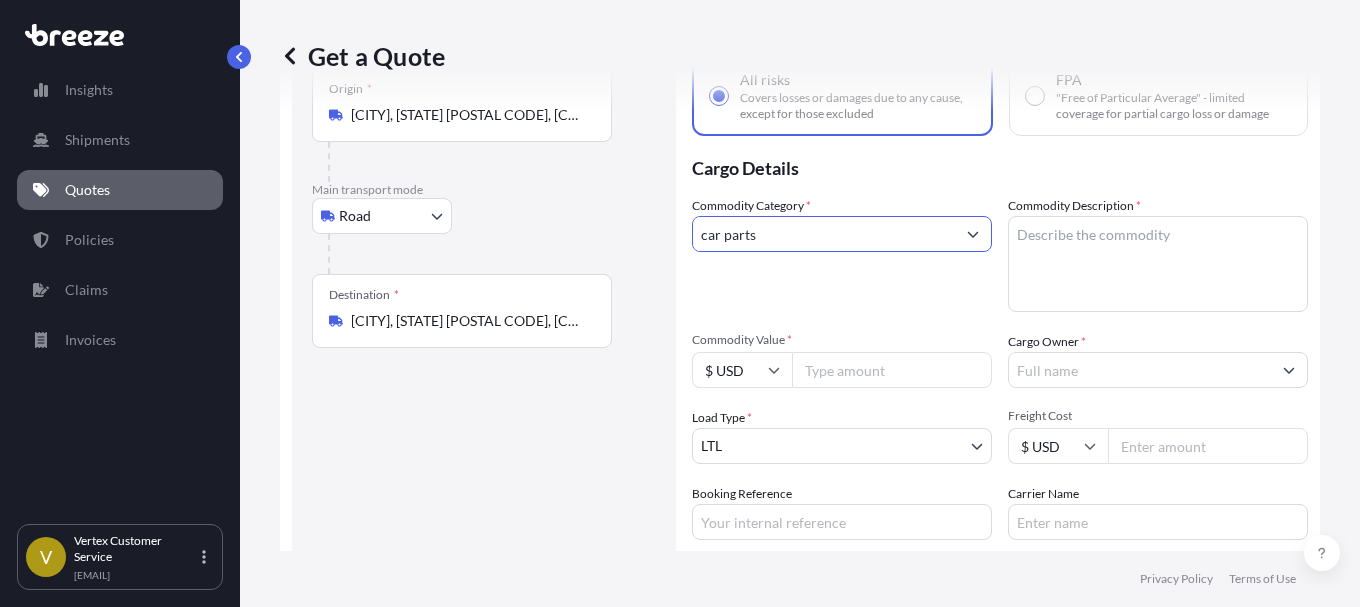 type on "car parts" 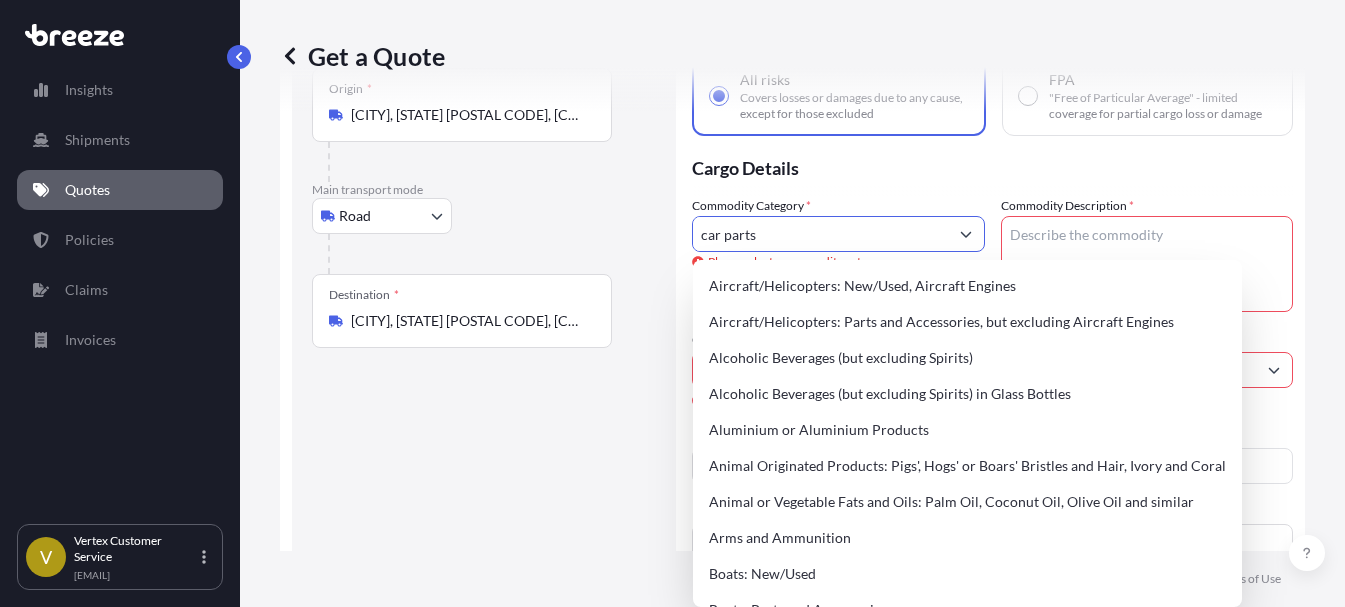click on "Route Details Reset Route Details Place of loading Road Road Rail Origin * [CITY], [STATE] [POSTAL CODE], [COUNTRY] Main transport mode Road Sea Air Road Rail Destination * [CITY], [STATE] [POSTAL CODE], [COUNTRY] Road Road Rail Place of Discharge Coverage Type All risks Covers losses or damages due to any cause, except for those excluded FPA "Free of Particular Average" - limited coverage for partial cargo loss or damage Cargo Details Commodity Category * car parts Please select a commodity category Commodity Description * Please enter a commodity description Commodity Value   * $ USD Please enter a commodity value Cargo Owner * Please select or type cargo owner Load Type * LTL LTL FTL Freight Cost   $ USD Booking Reference Carrier Name Special Conditions Hazardous Temperature Controlled Fragile Livestock Bulk Cargo Bagged Goods Used Goods Get a Quote" at bounding box center (792, 364) 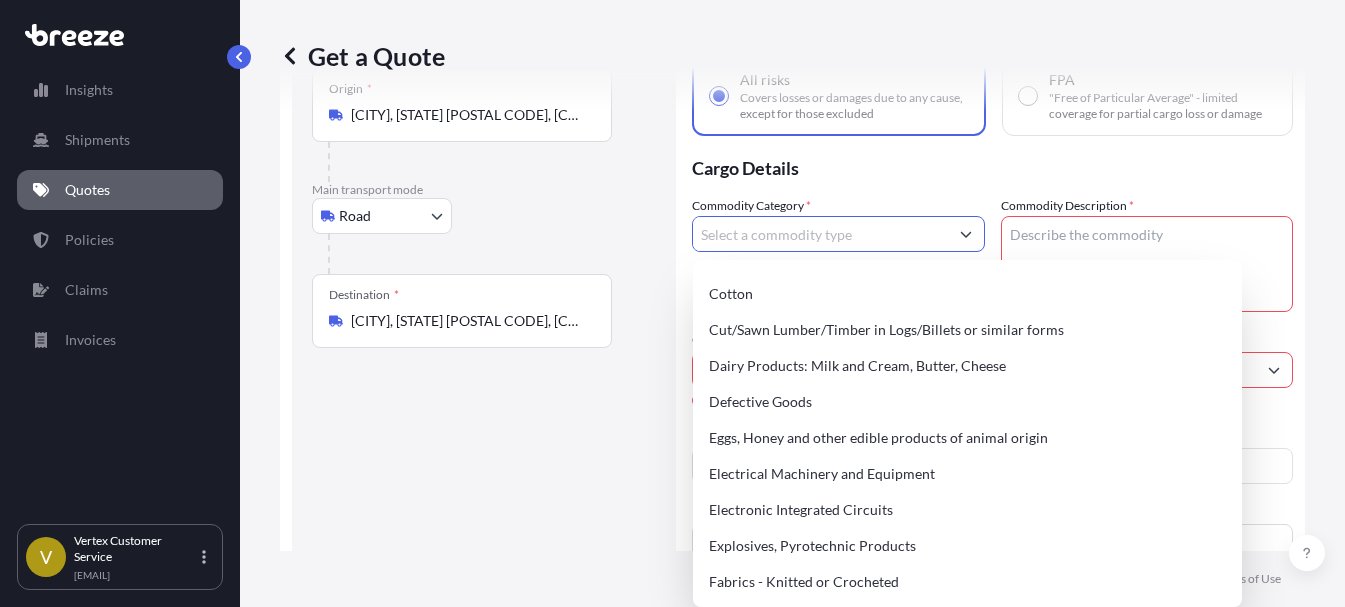 scroll, scrollTop: 1111, scrollLeft: 0, axis: vertical 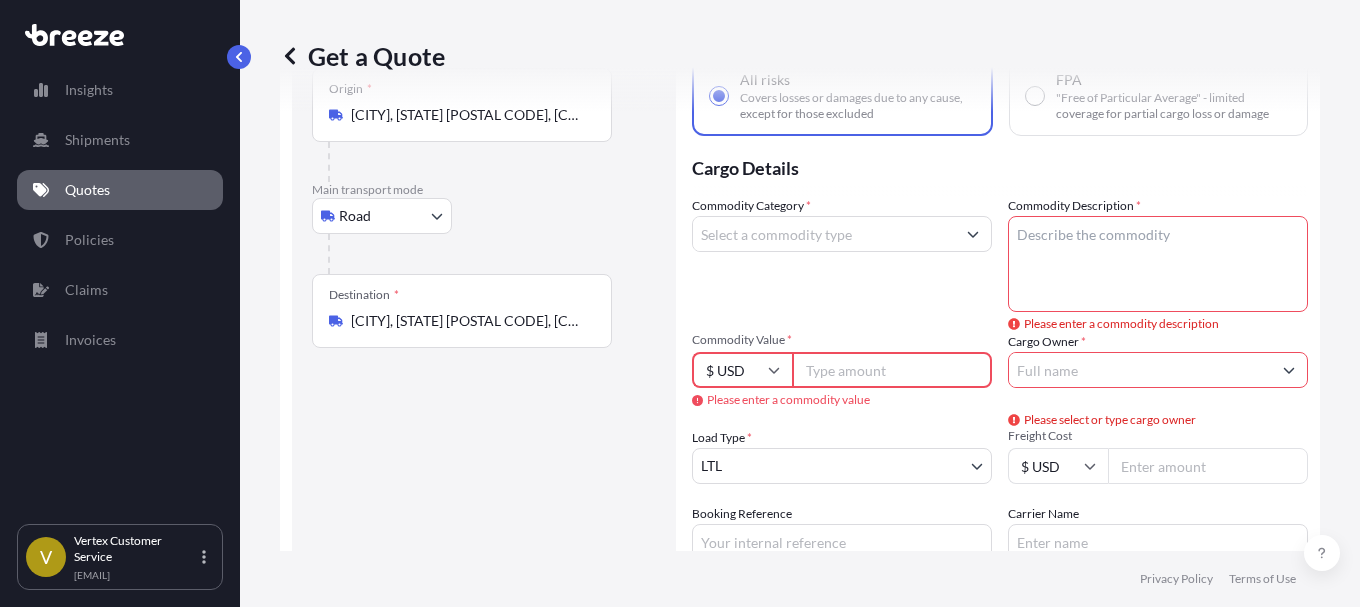 click at bounding box center [973, 234] 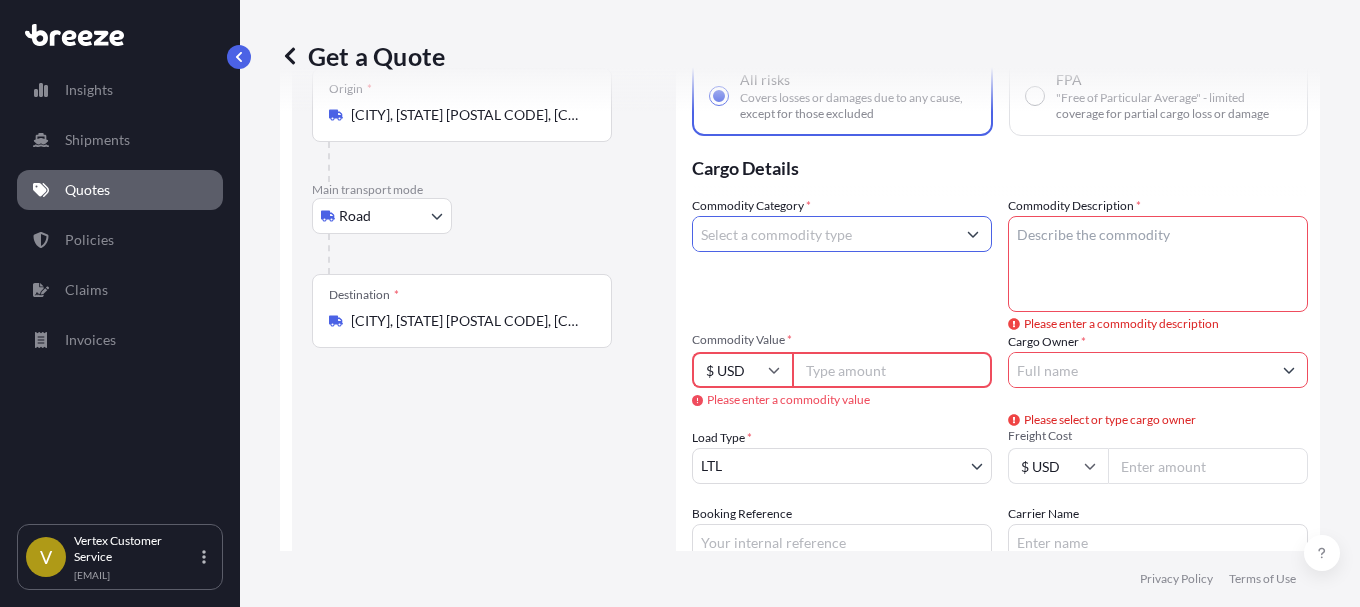 click at bounding box center (973, 234) 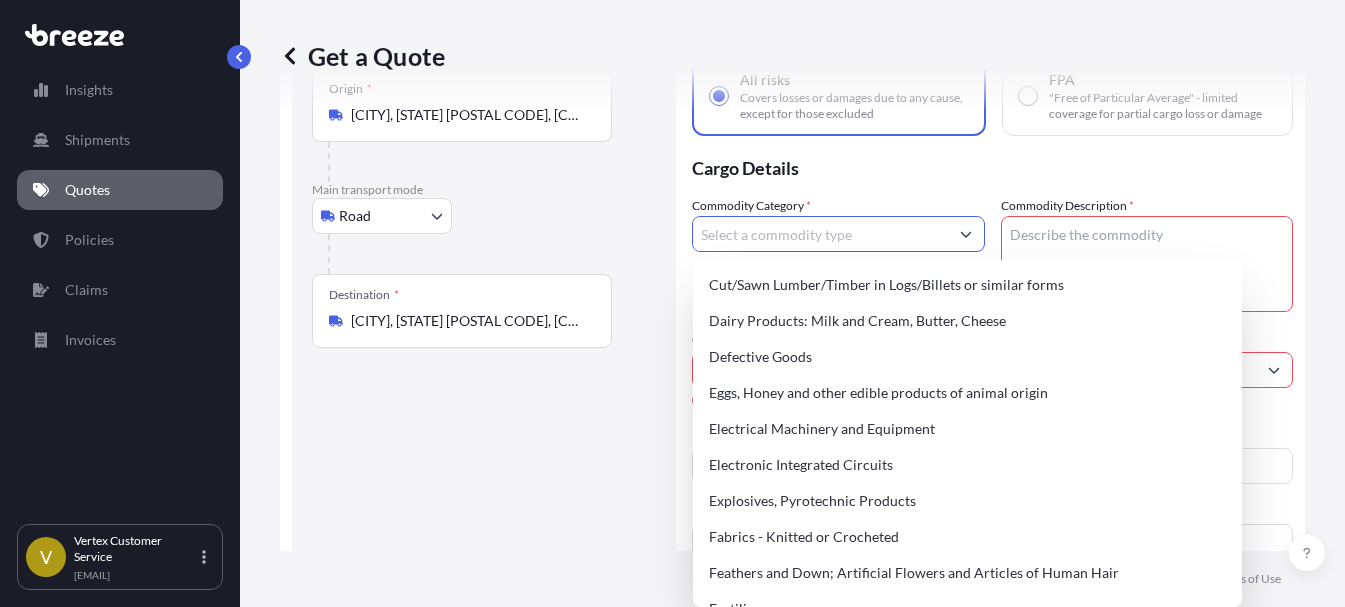 scroll, scrollTop: 1096, scrollLeft: 0, axis: vertical 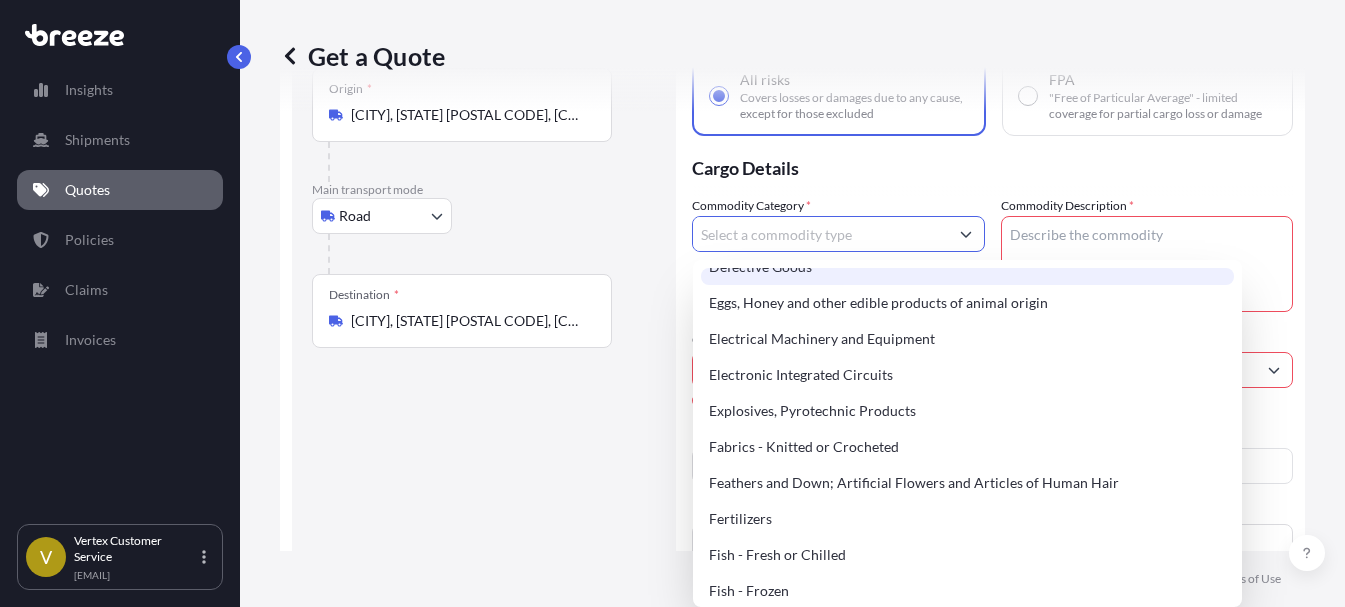 click on "Commodity Category *" at bounding box center [820, 234] 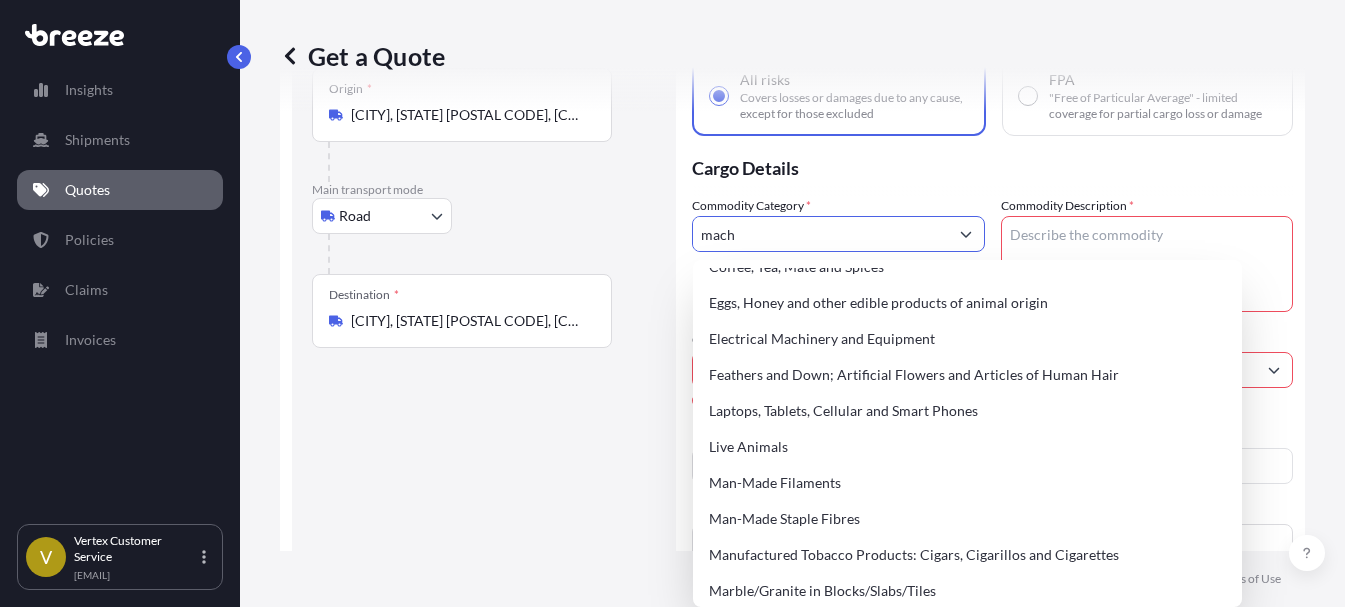 scroll, scrollTop: 0, scrollLeft: 0, axis: both 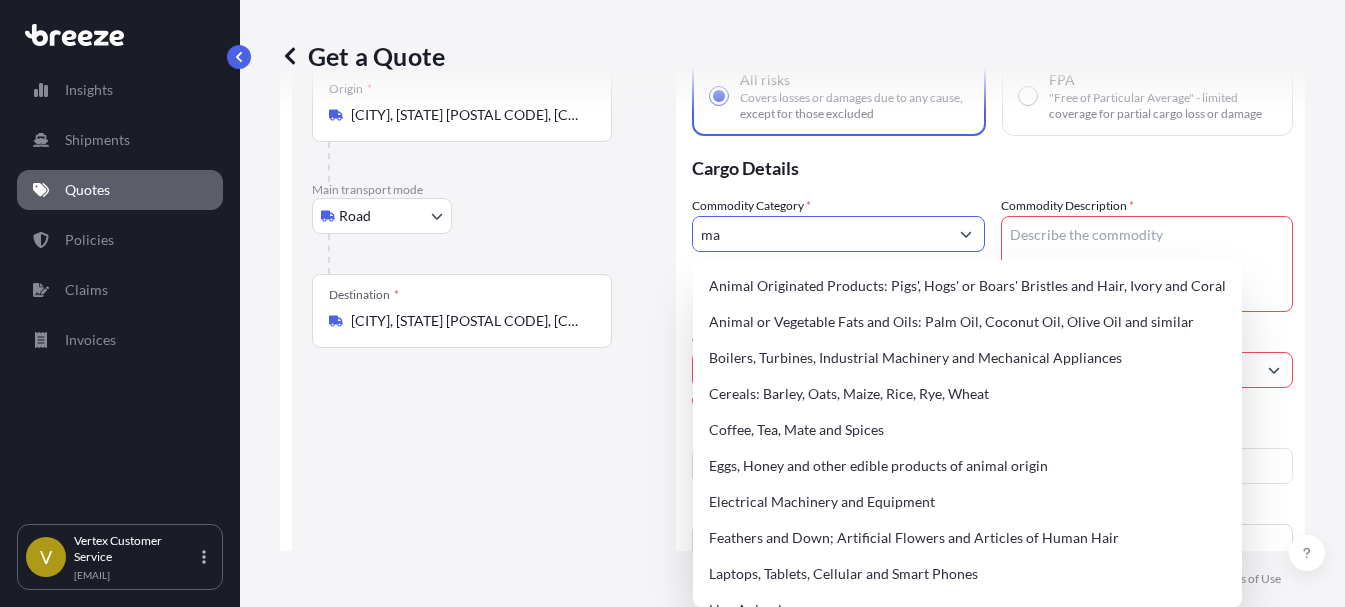 type on "m" 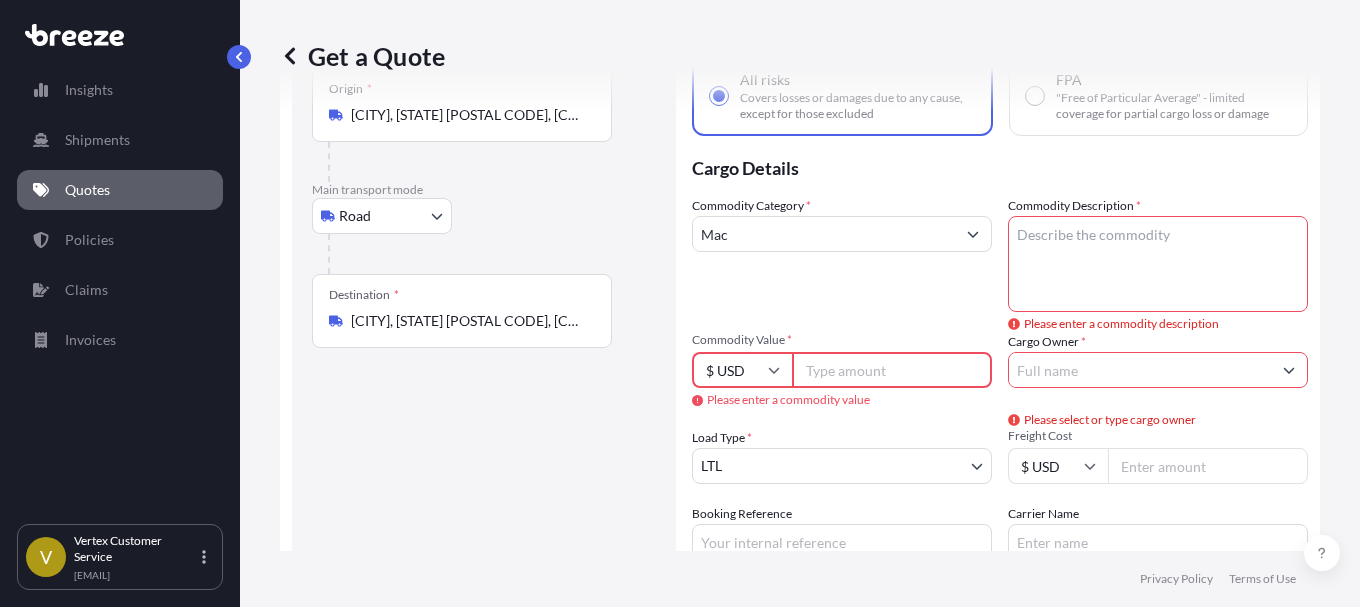 click at bounding box center (973, 234) 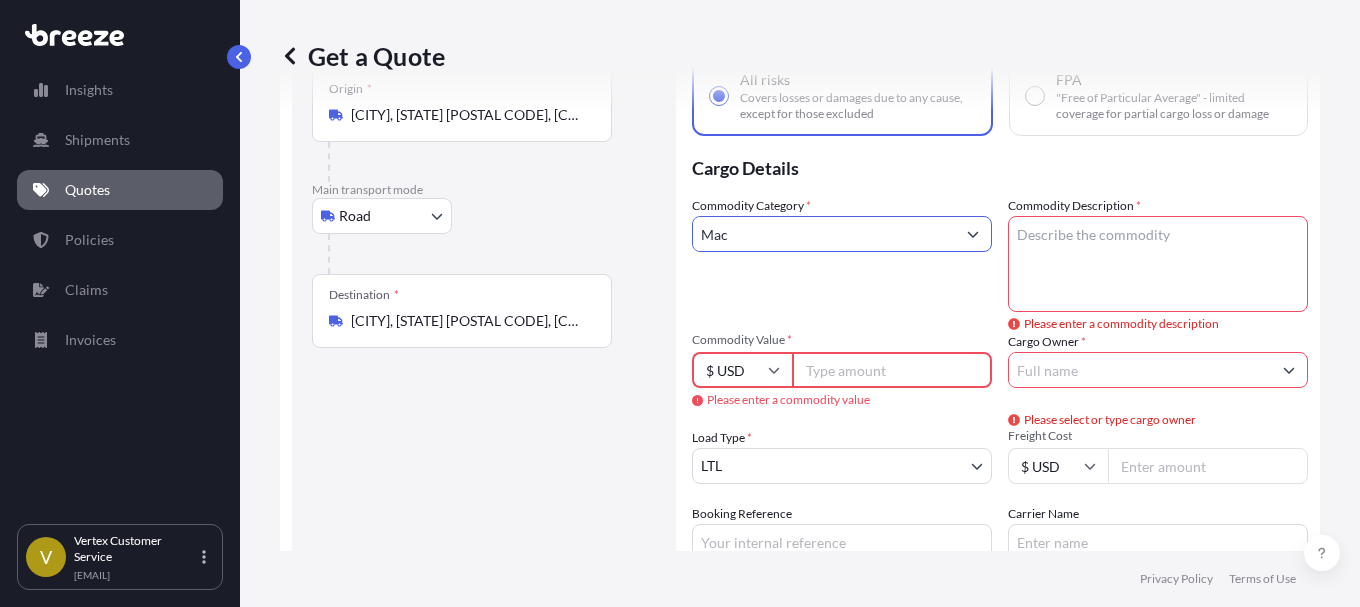 click at bounding box center [973, 234] 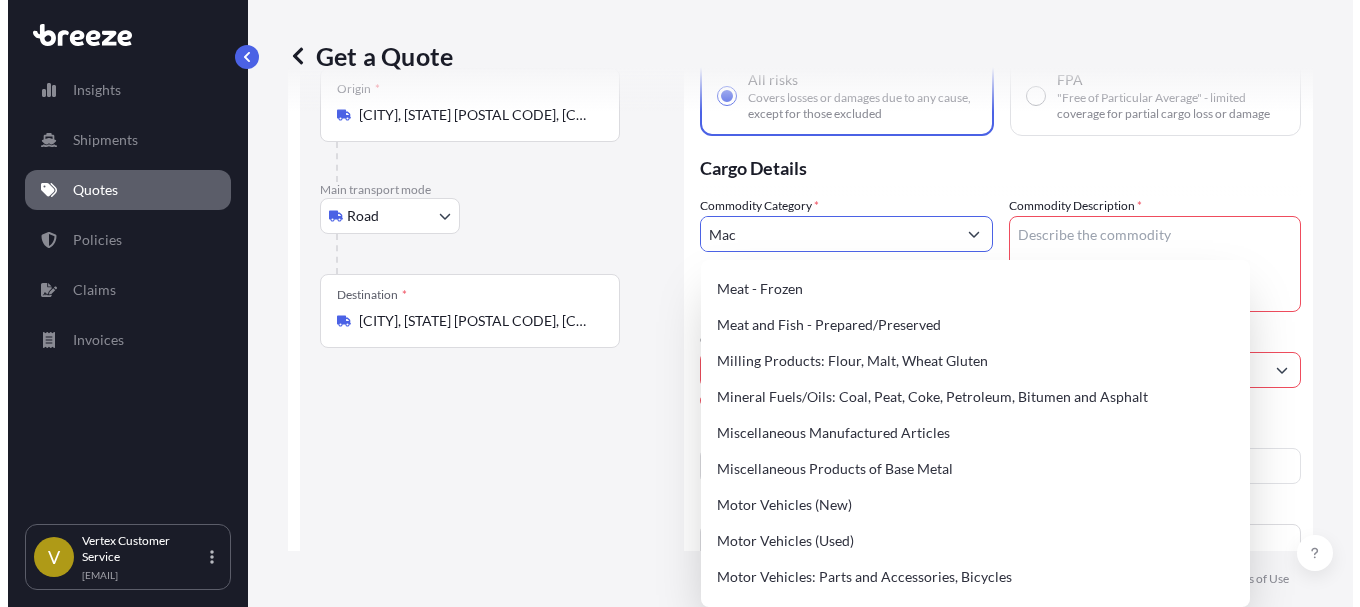 scroll, scrollTop: 2763, scrollLeft: 0, axis: vertical 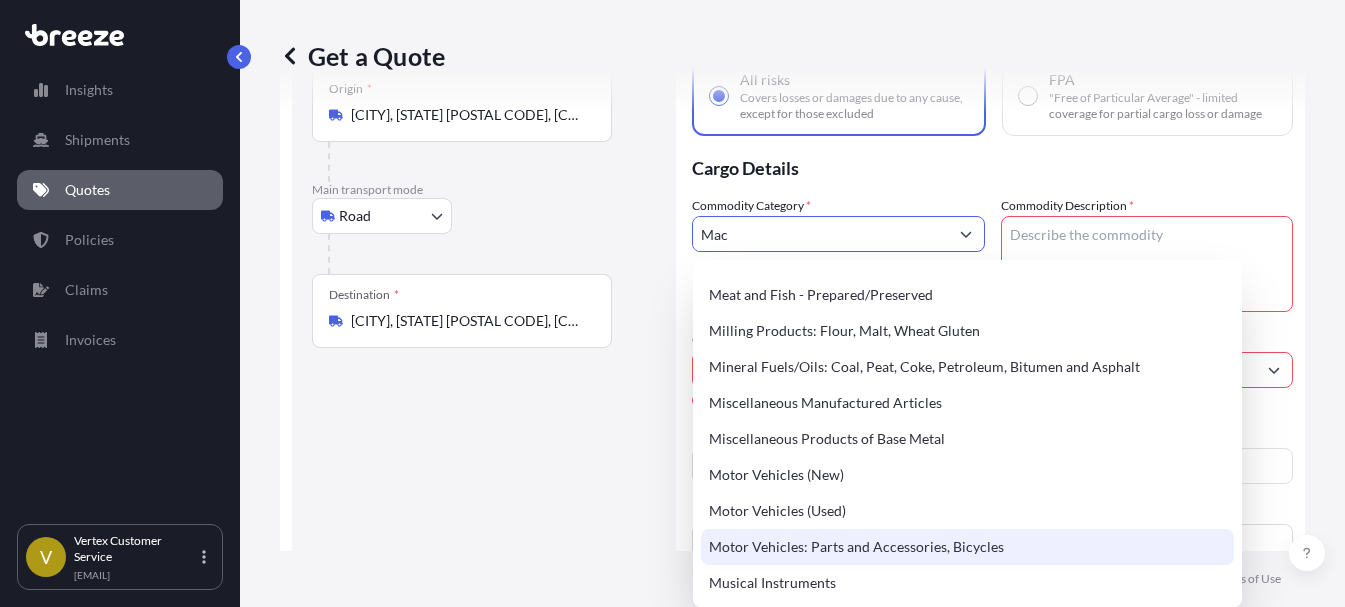 click on "Motor Vehicles: Parts and Accessories, Bicycles" at bounding box center (967, 547) 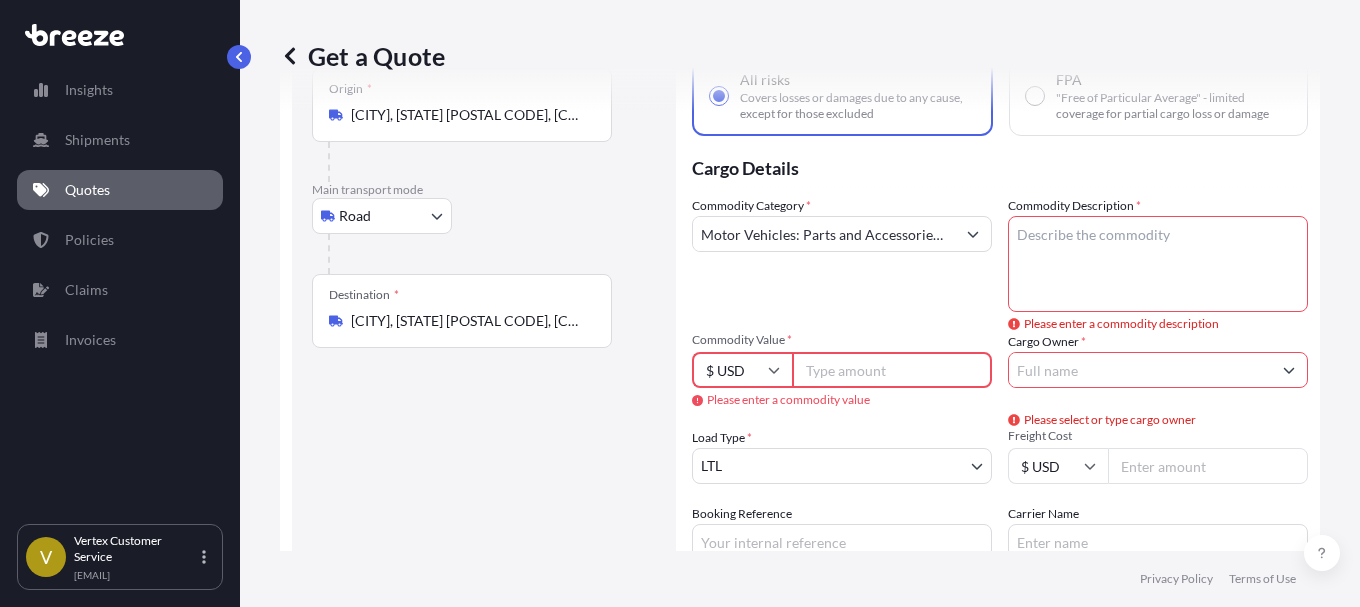 click on "Commodity Description *" at bounding box center [1158, 264] 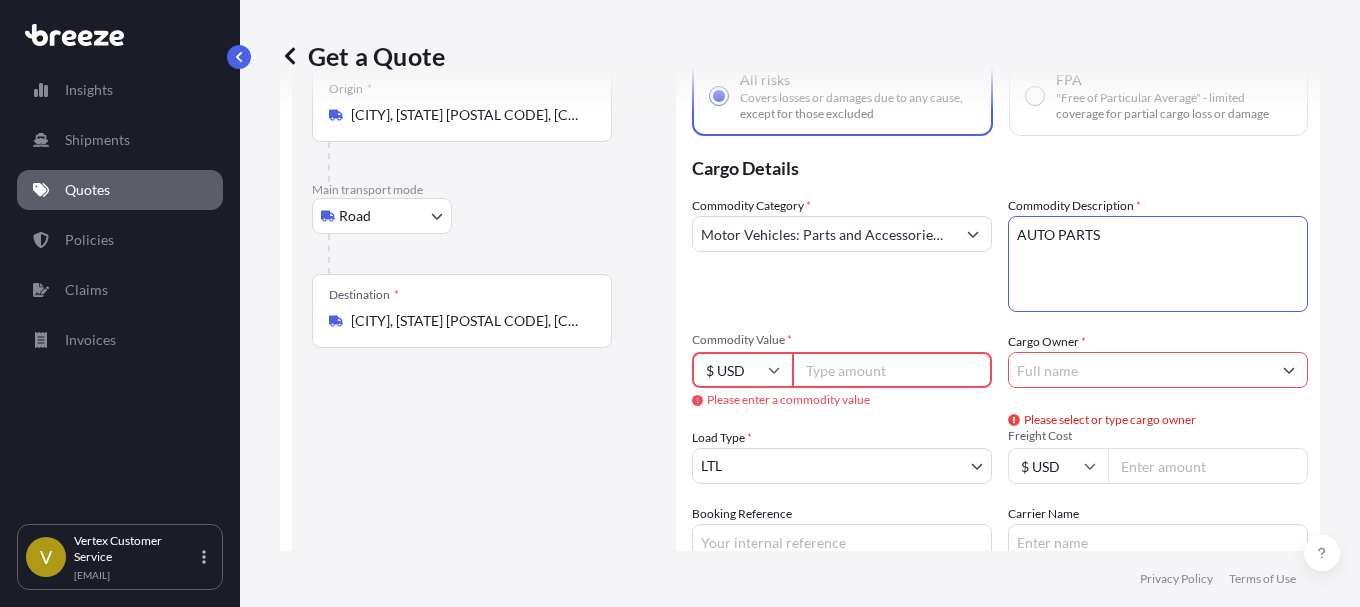 type on "AUTO PARTS" 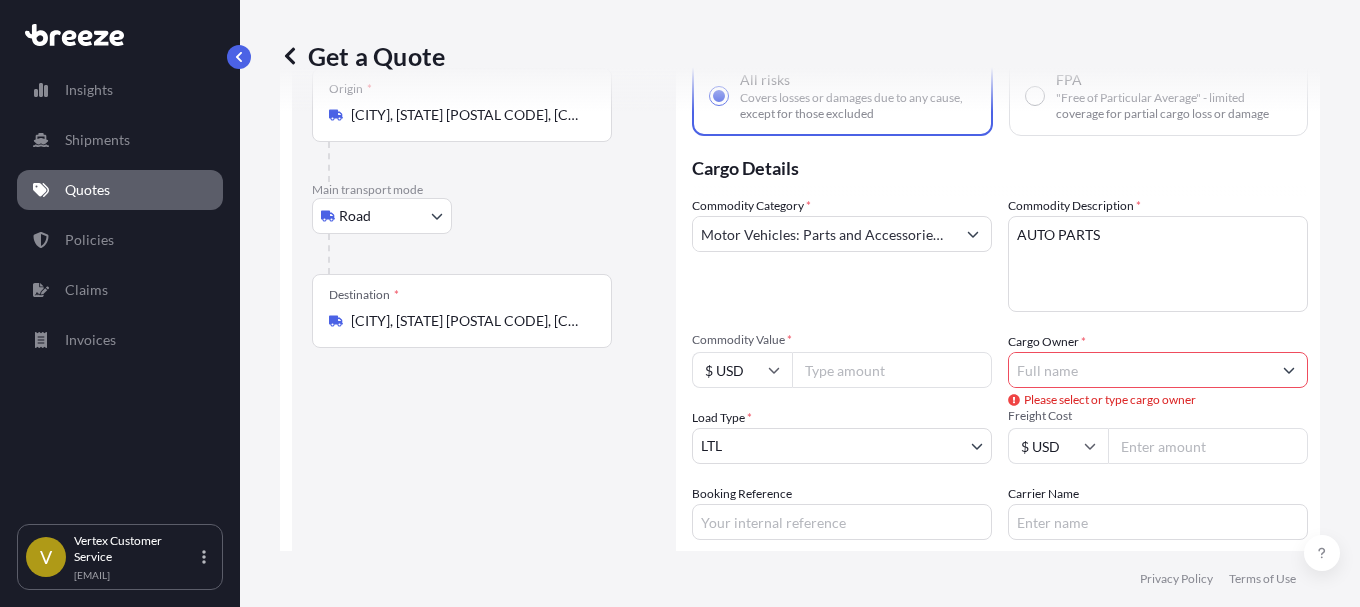 click on "Commodity Value   *" at bounding box center [892, 370] 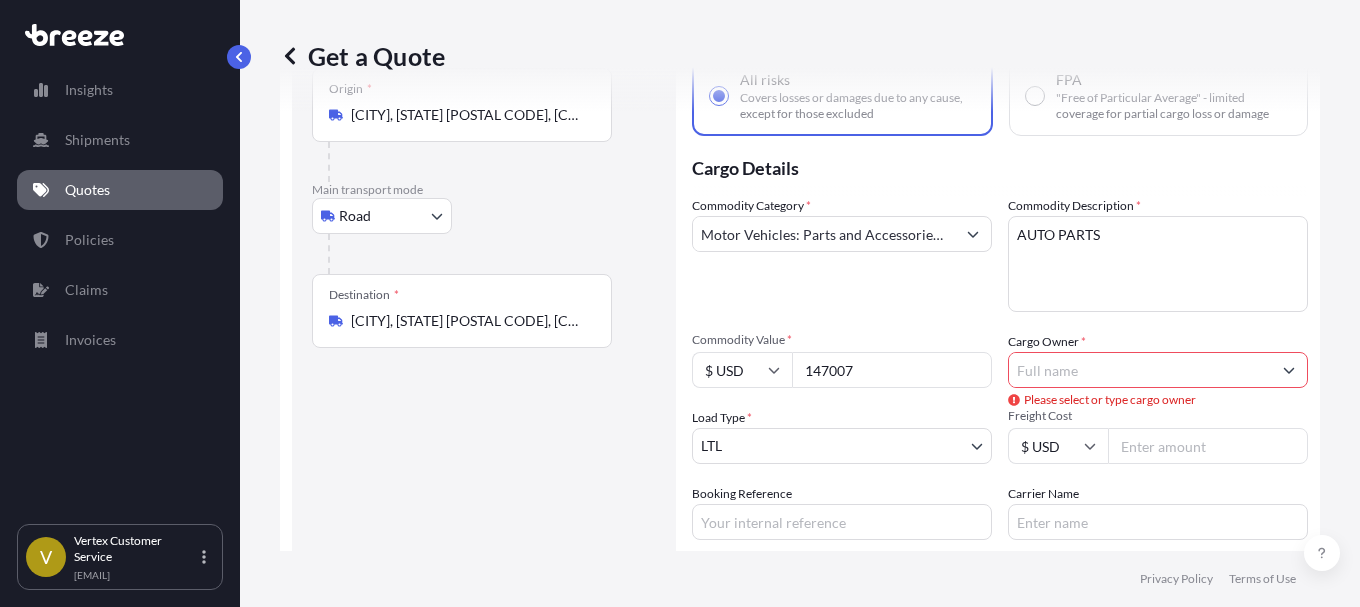 type on "147007" 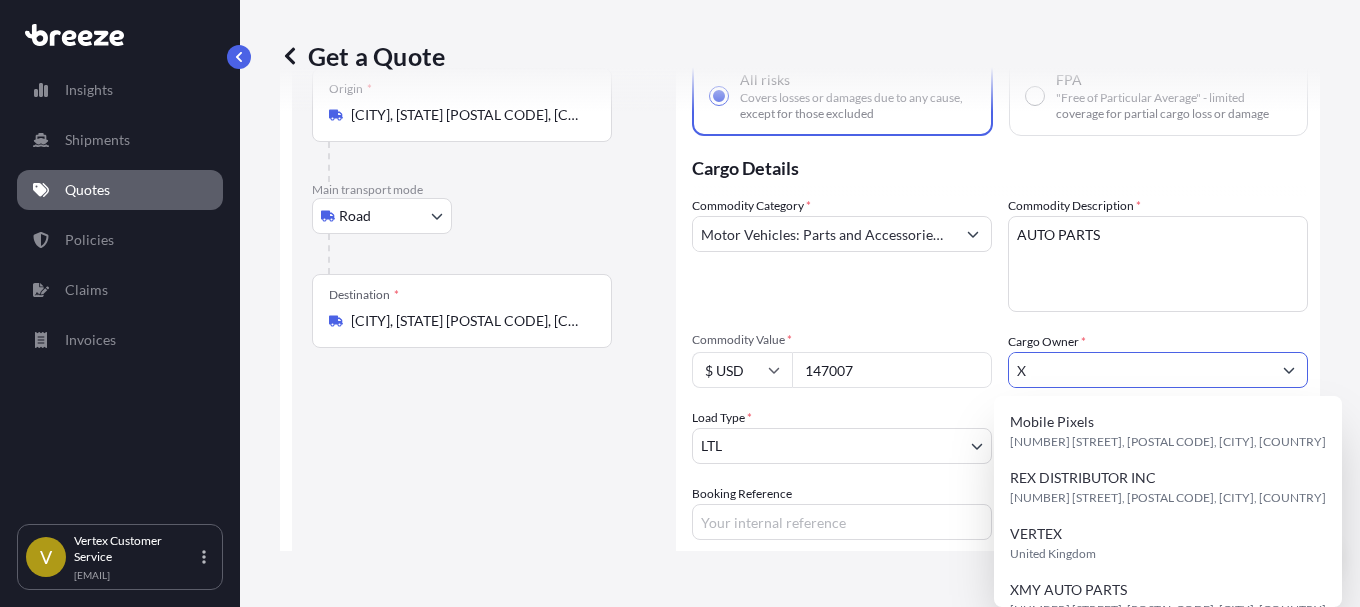 click on "X" at bounding box center [1140, 370] 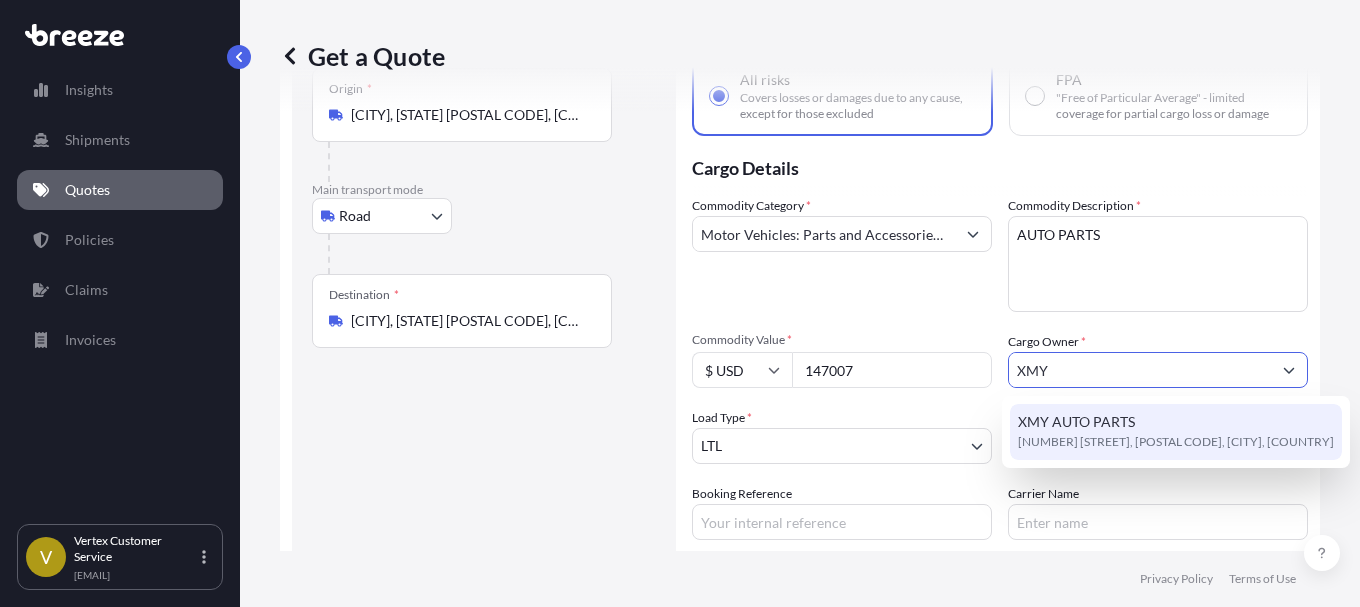 click on "[NUMBER] [STREET], [POSTAL CODE], [CITY], [COUNTRY]" at bounding box center [1176, 442] 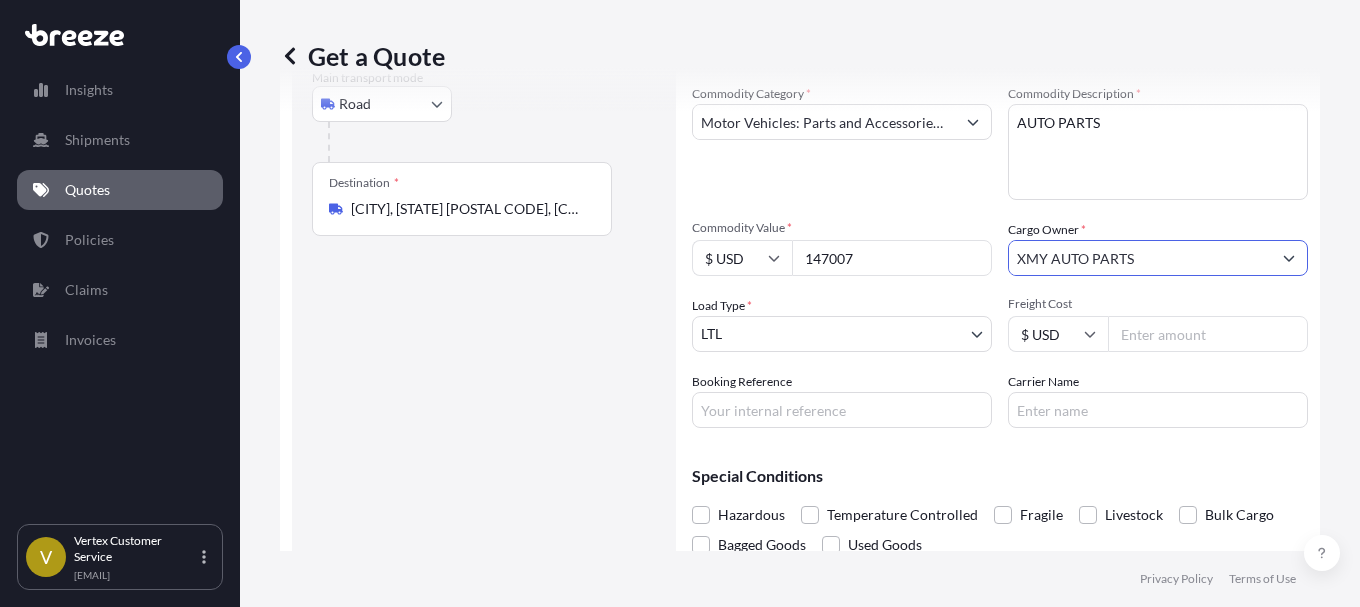 scroll, scrollTop: 301, scrollLeft: 0, axis: vertical 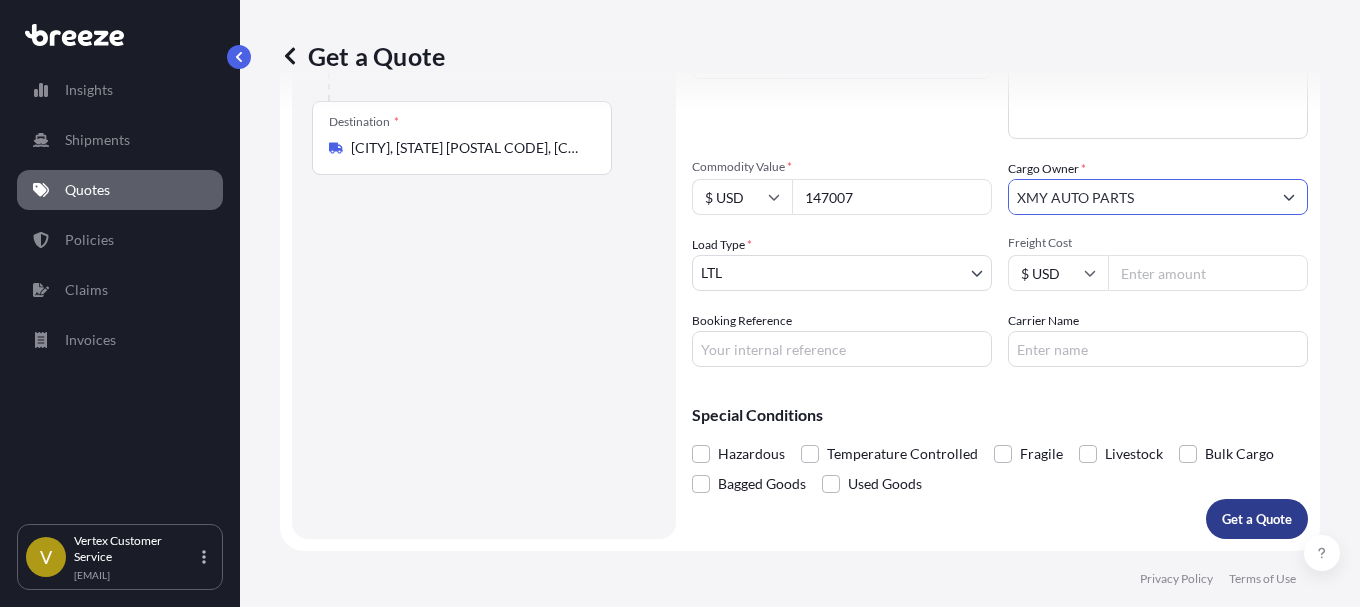 type on "XMY AUTO PARTS" 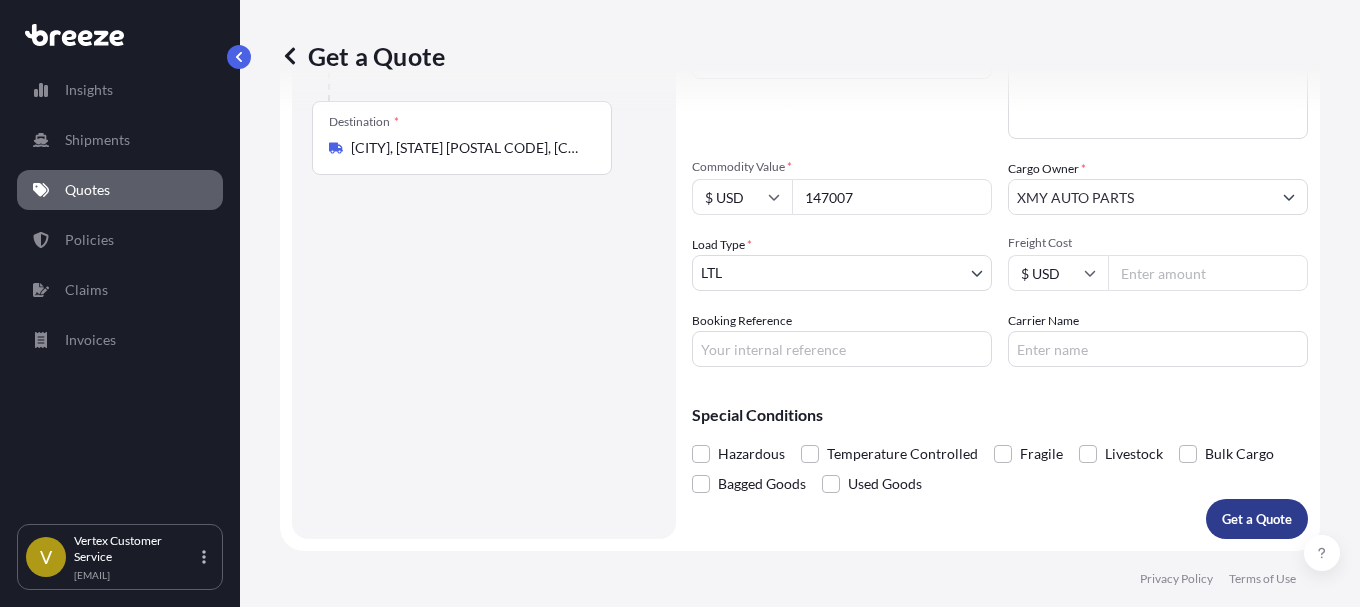 click on "Get a Quote" at bounding box center (1257, 519) 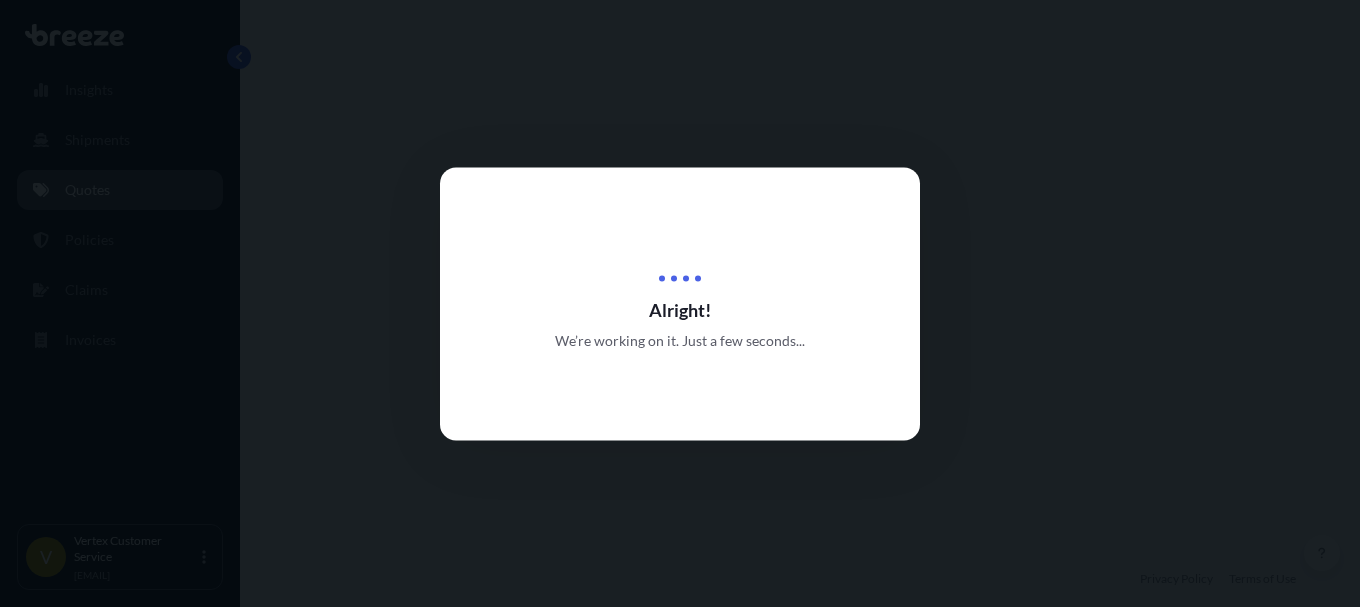 scroll, scrollTop: 0, scrollLeft: 0, axis: both 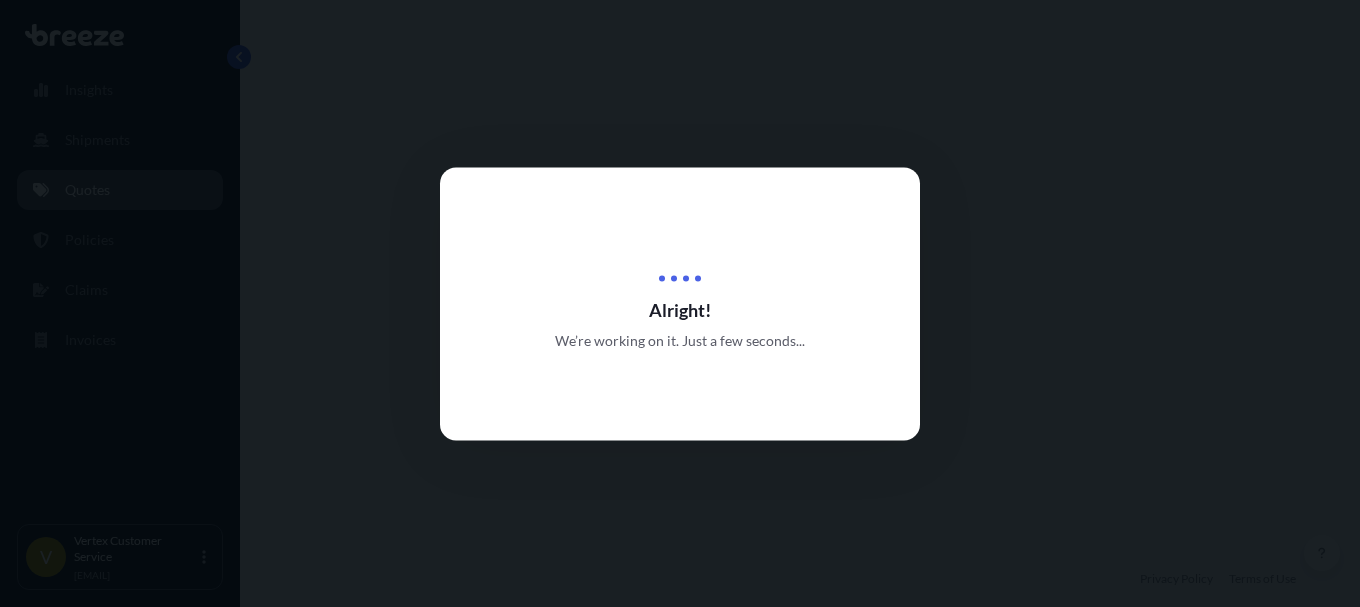 select on "Road" 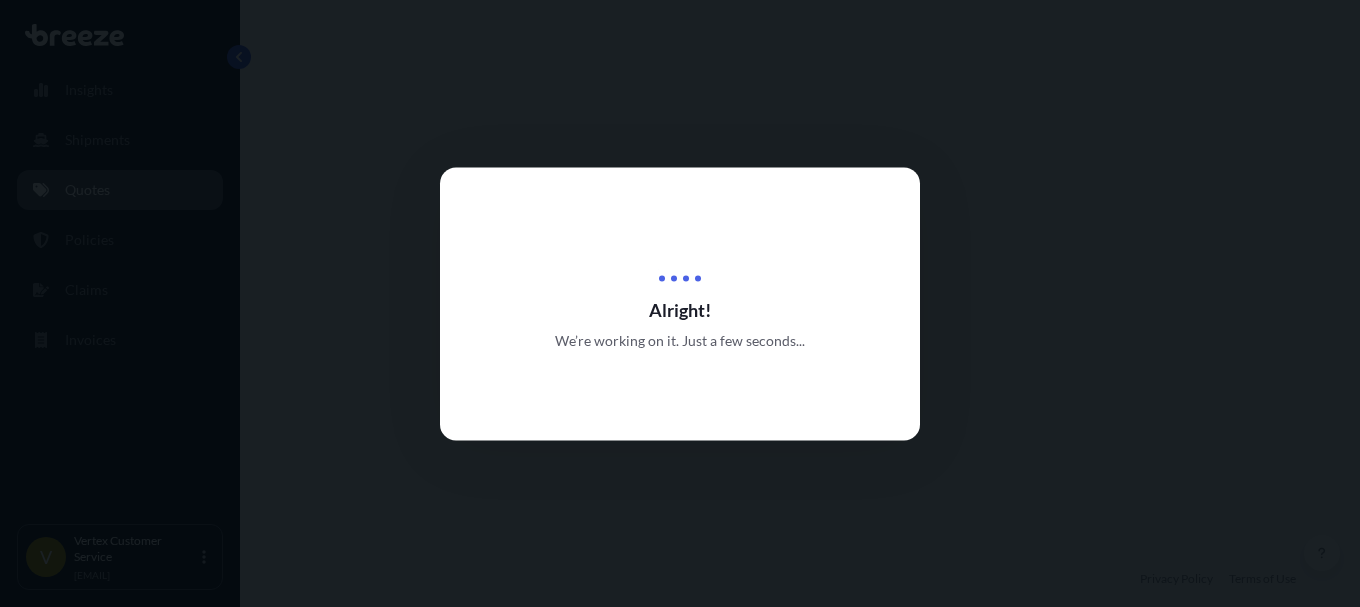 select on "1" 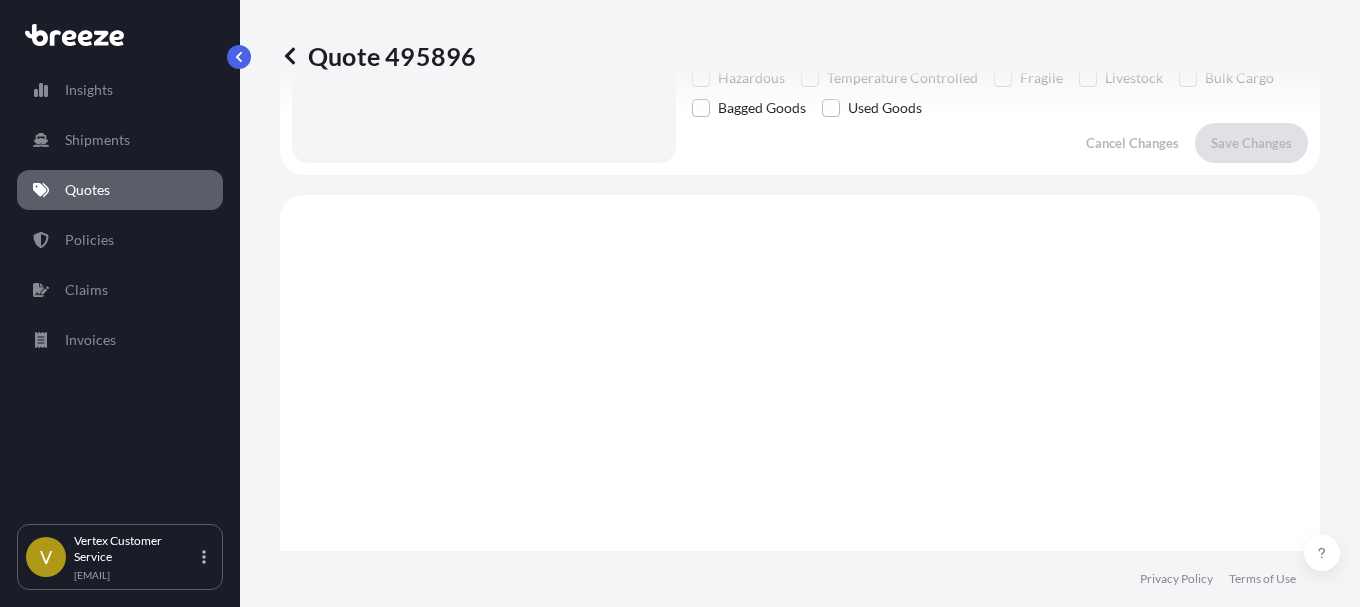 scroll, scrollTop: 772, scrollLeft: 0, axis: vertical 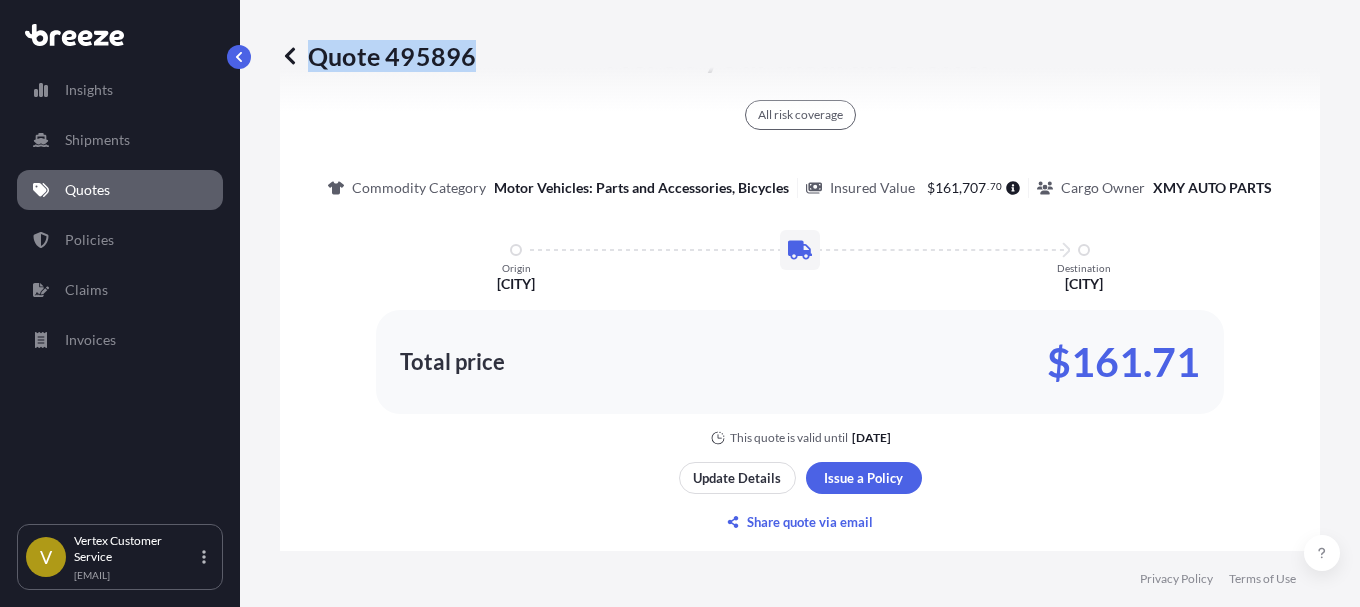 drag, startPoint x: 486, startPoint y: 60, endPoint x: 470, endPoint y: 66, distance: 17.088007 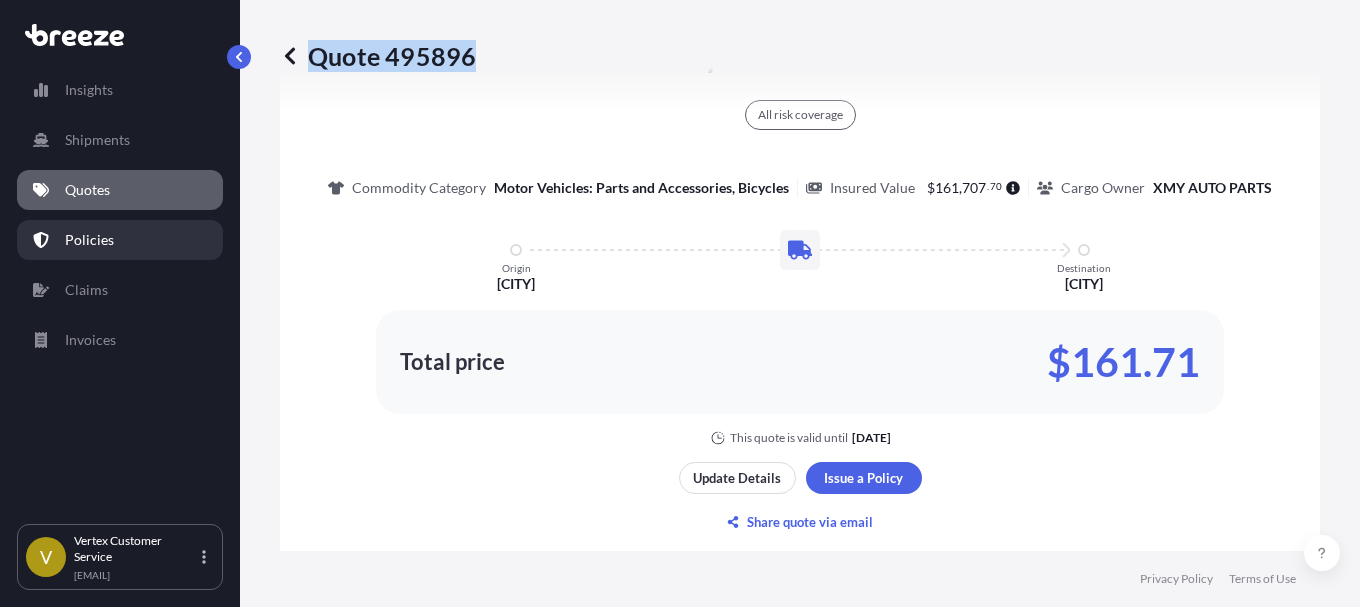 copy on "Quote 495896" 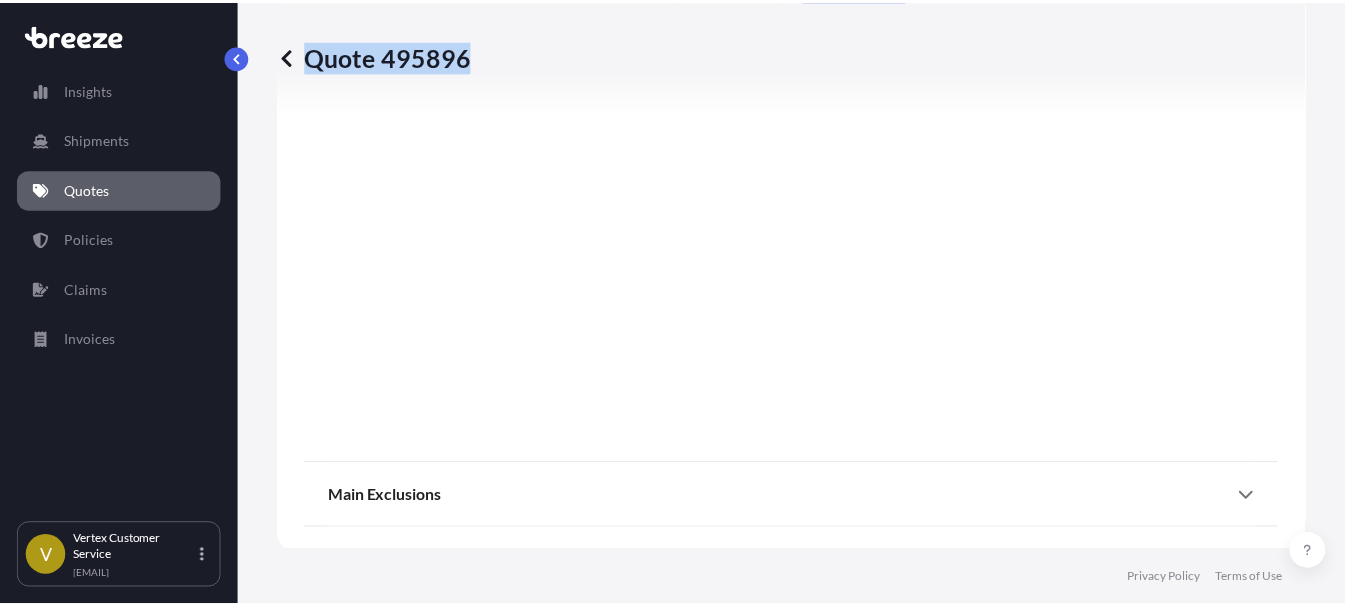 scroll, scrollTop: 1709, scrollLeft: 0, axis: vertical 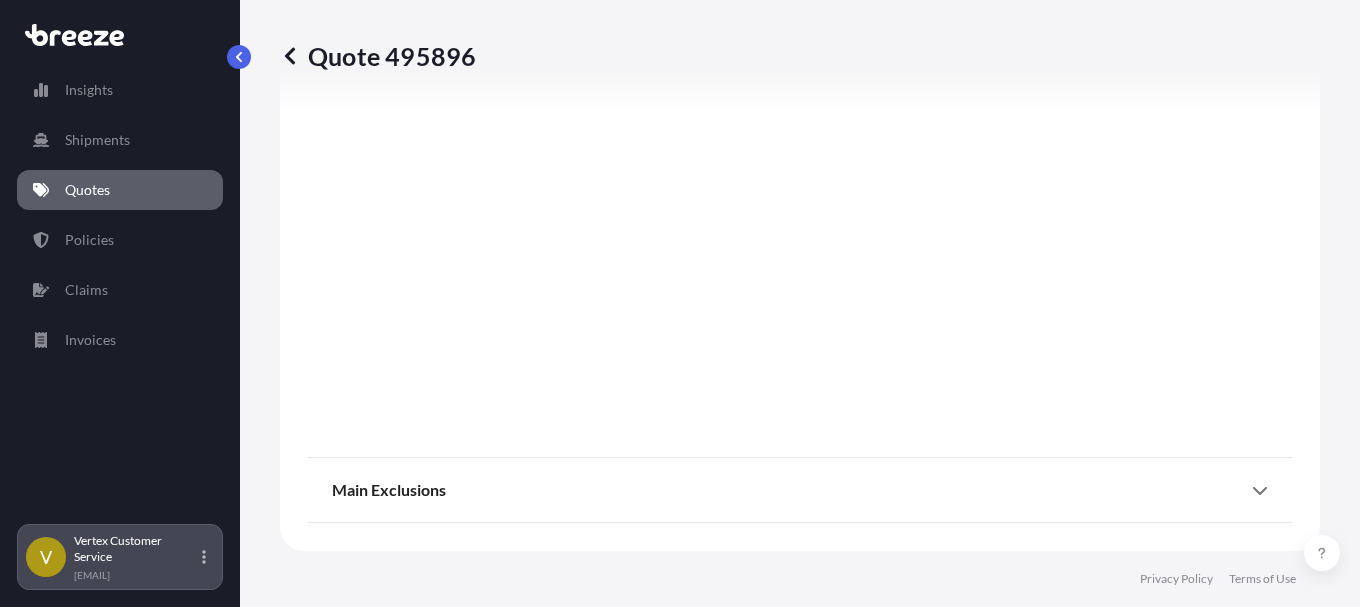 click on "Vertex   Customer Service [EMAIL]" at bounding box center (144, 557) 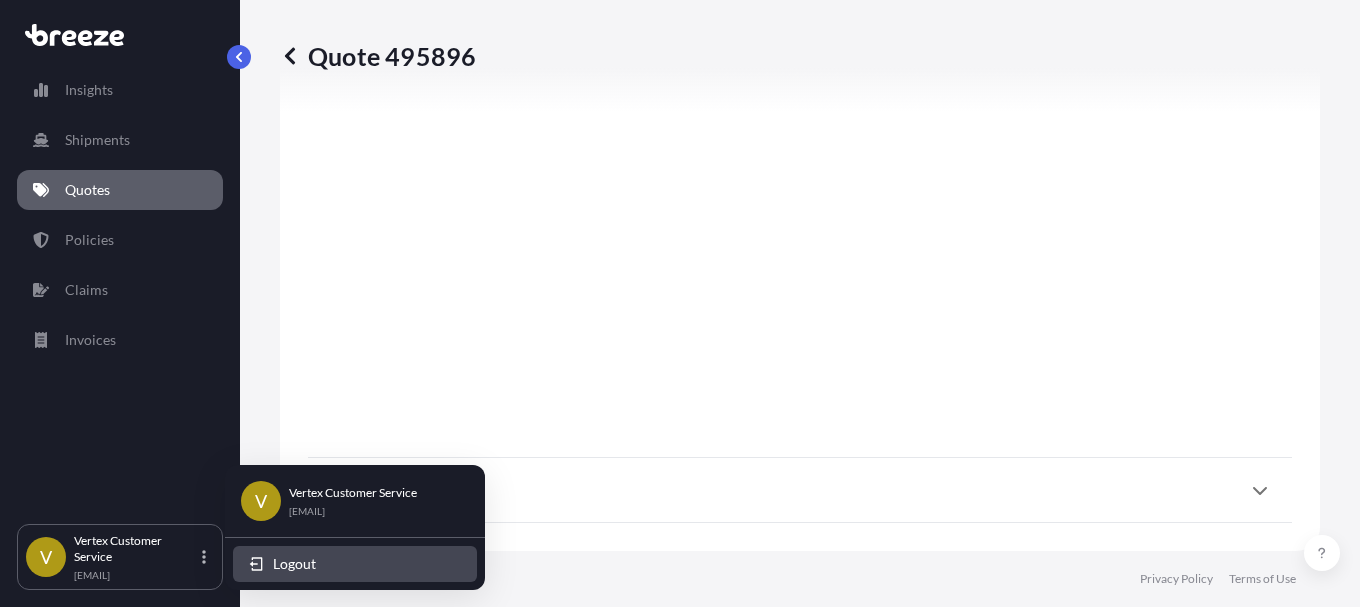 click 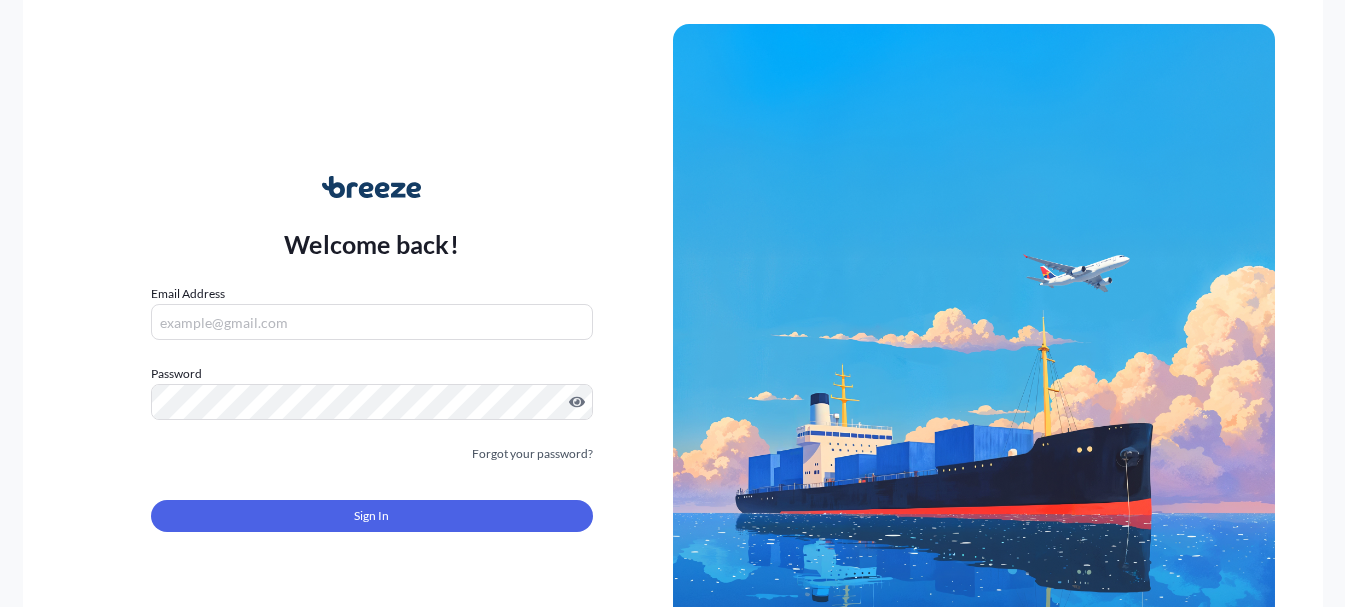 type on "[EMAIL]" 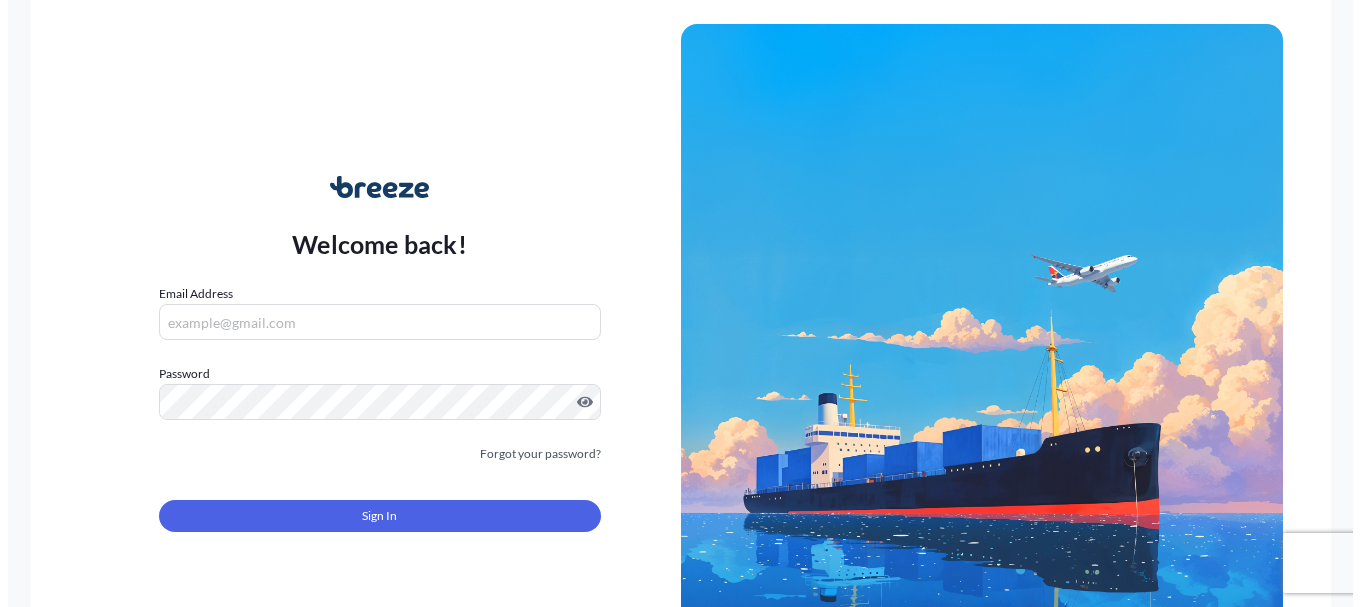 scroll, scrollTop: 0, scrollLeft: 0, axis: both 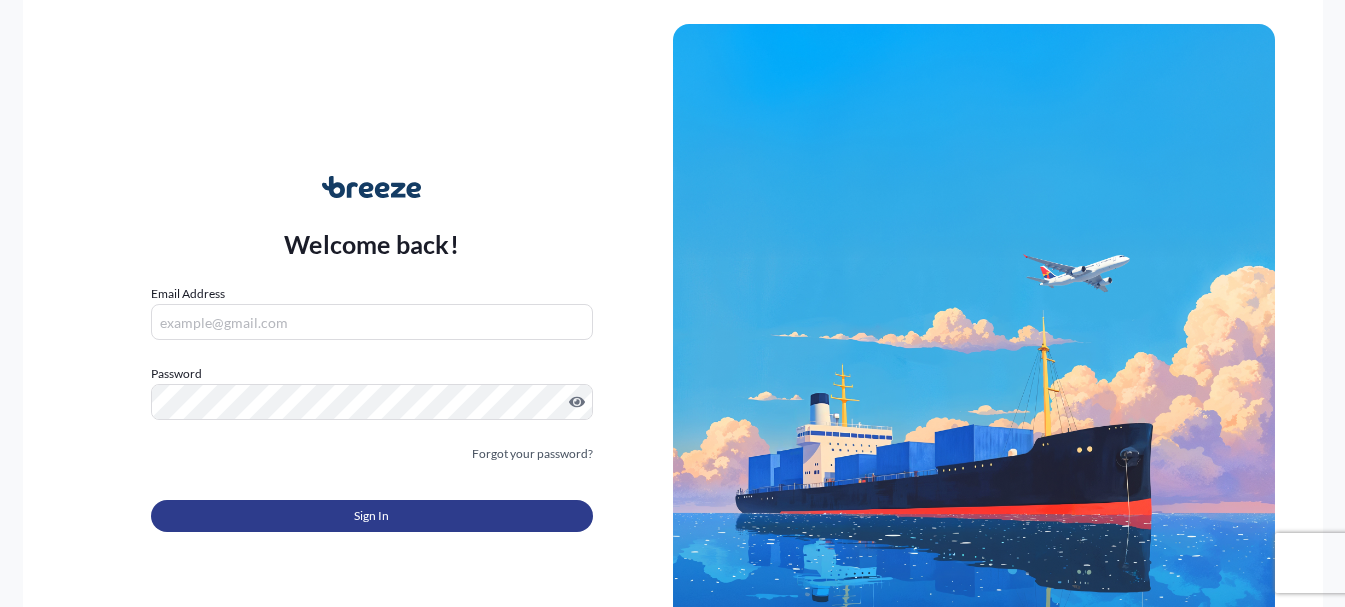 type on "customerservice@vertex4solutions.com" 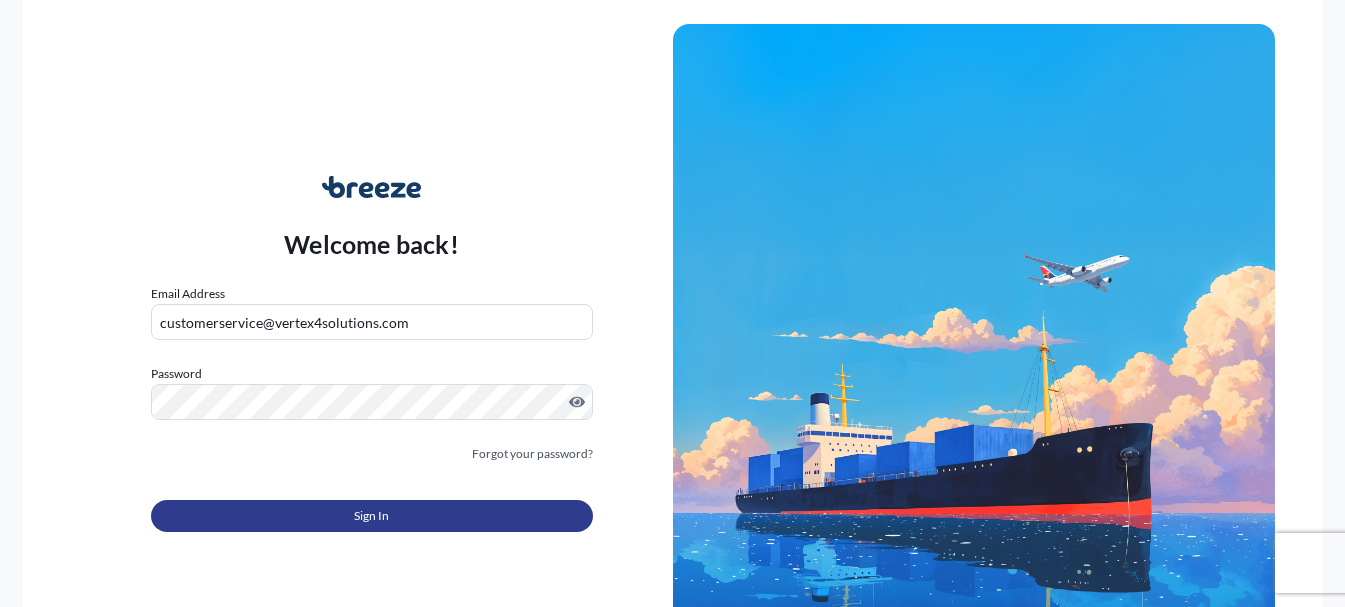 click on "Sign In" at bounding box center [371, 516] 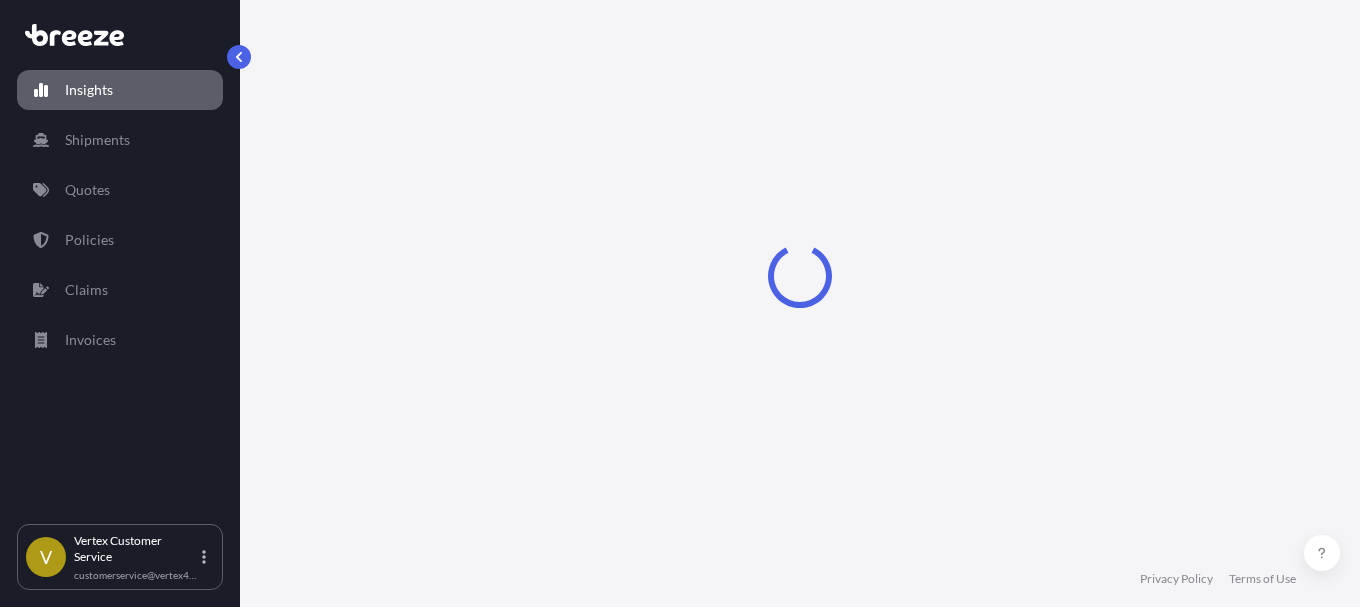 select on "2025" 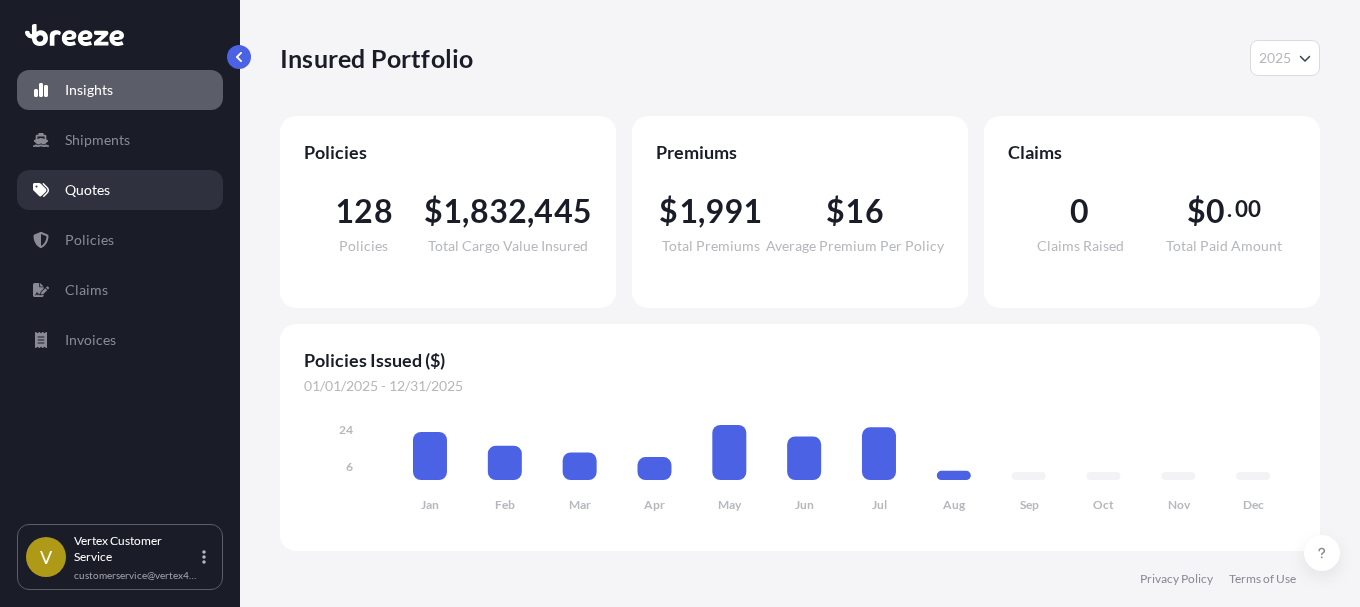 click on "Quotes" at bounding box center [87, 190] 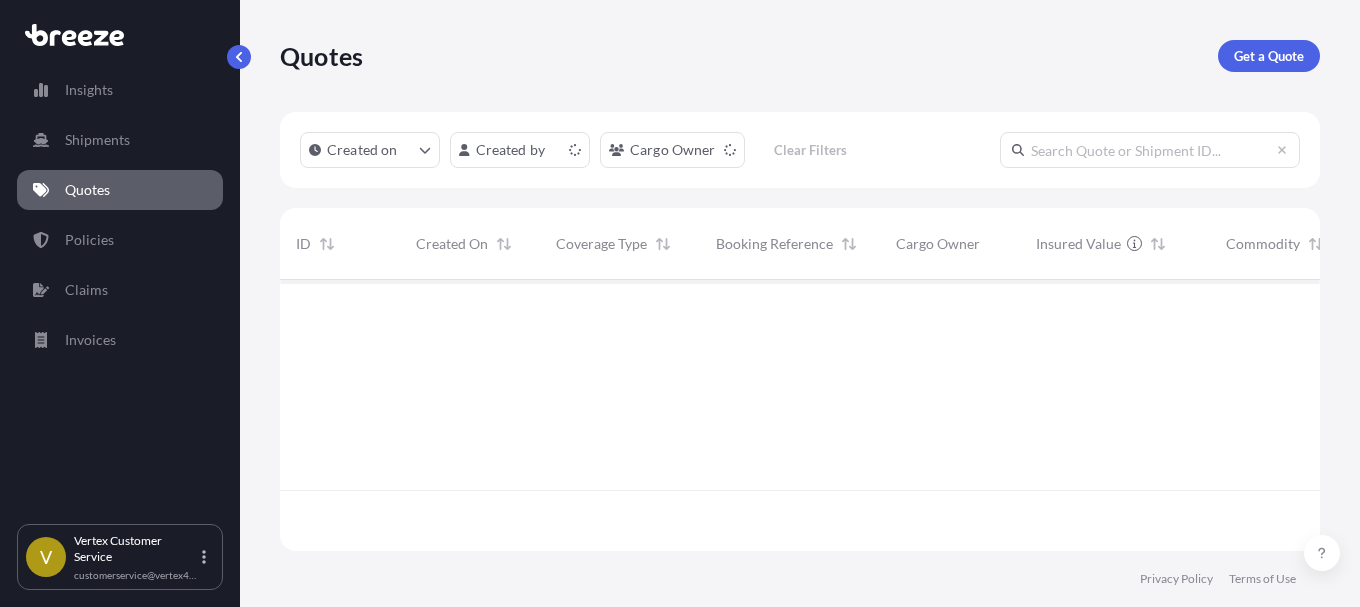 scroll, scrollTop: 16, scrollLeft: 16, axis: both 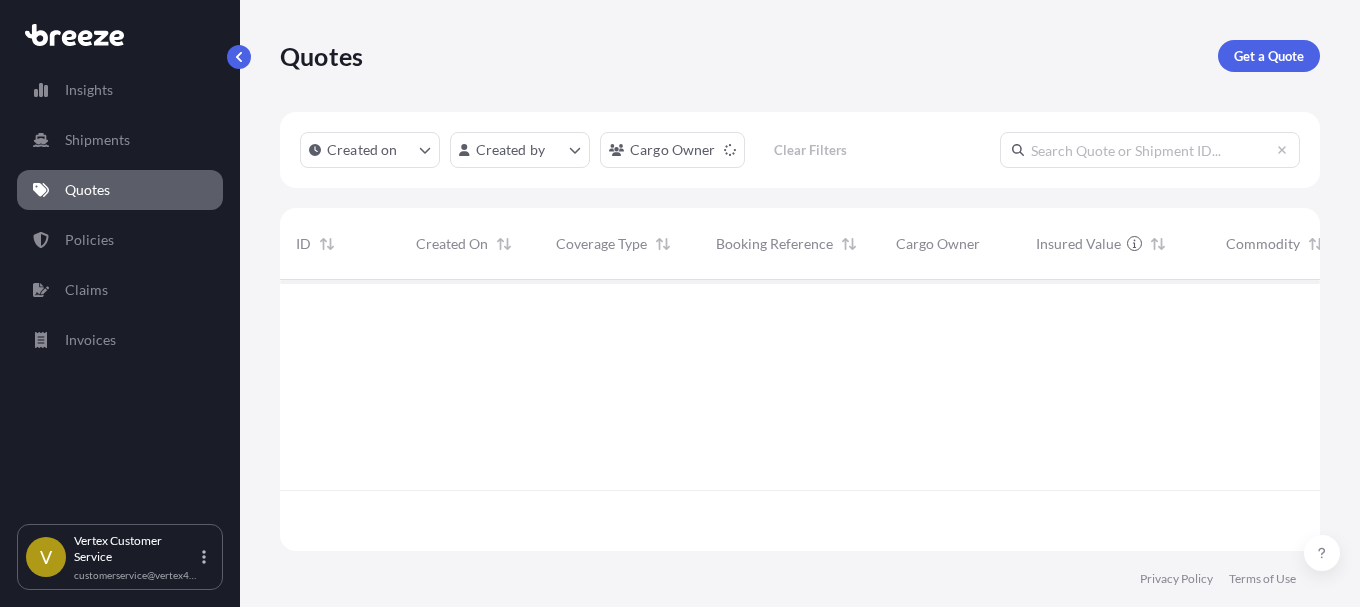 click at bounding box center [1150, 150] 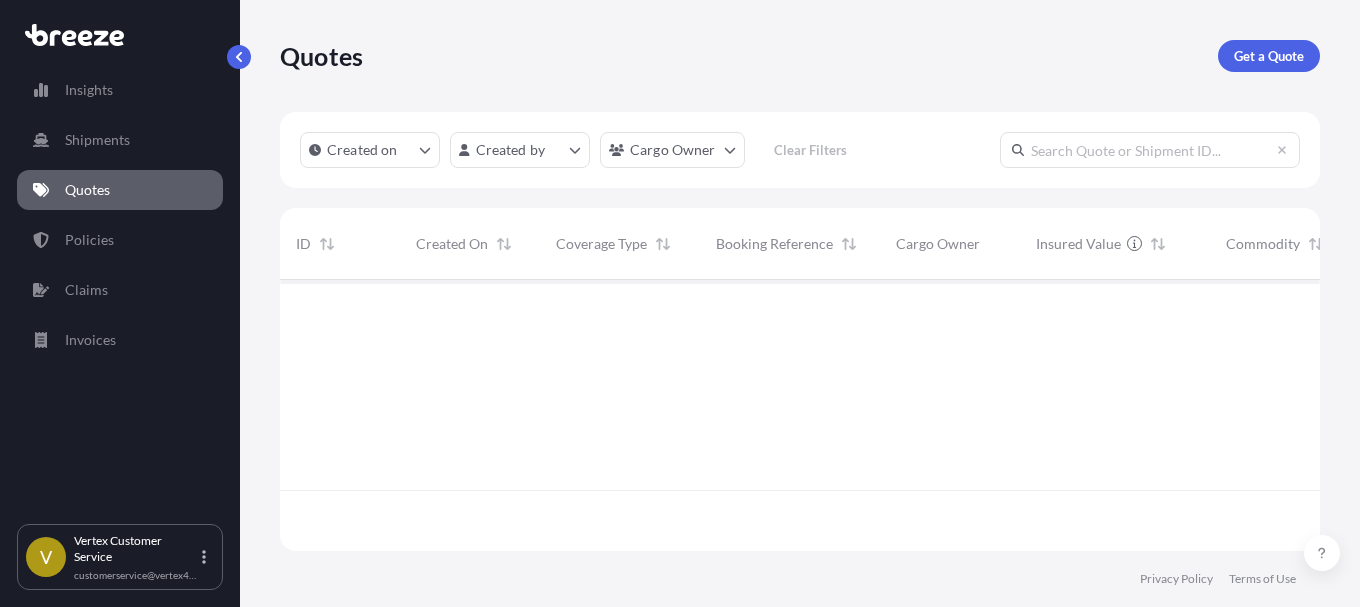 paste on "495896" 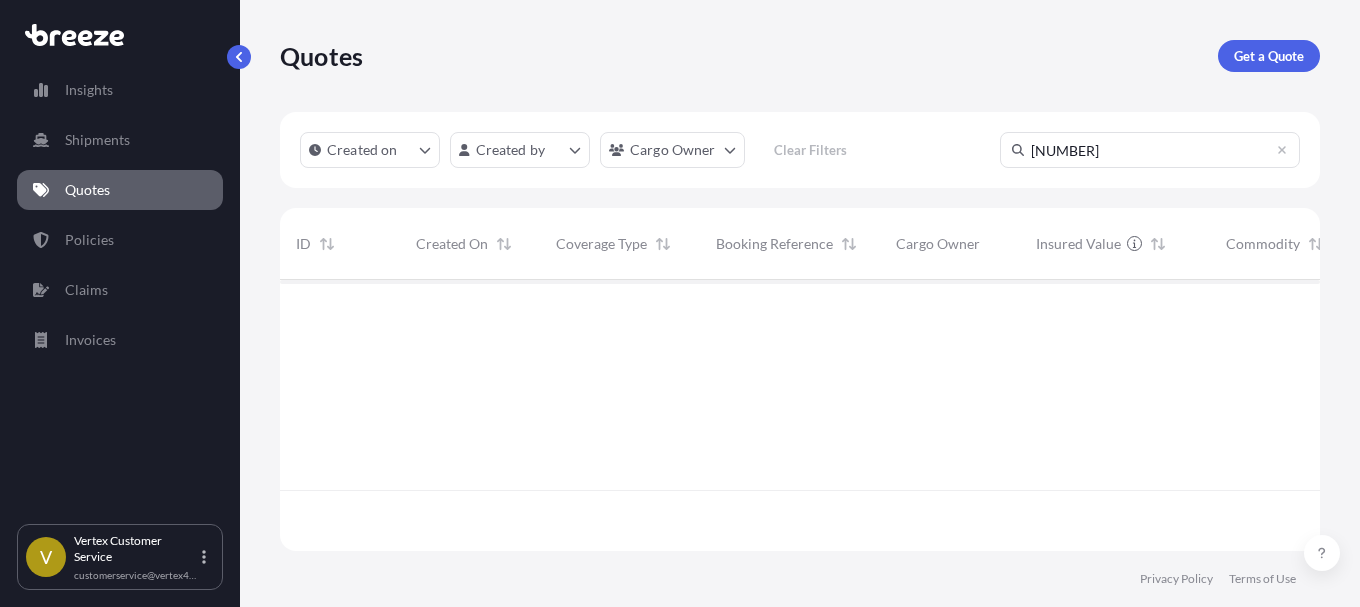 type on "495896" 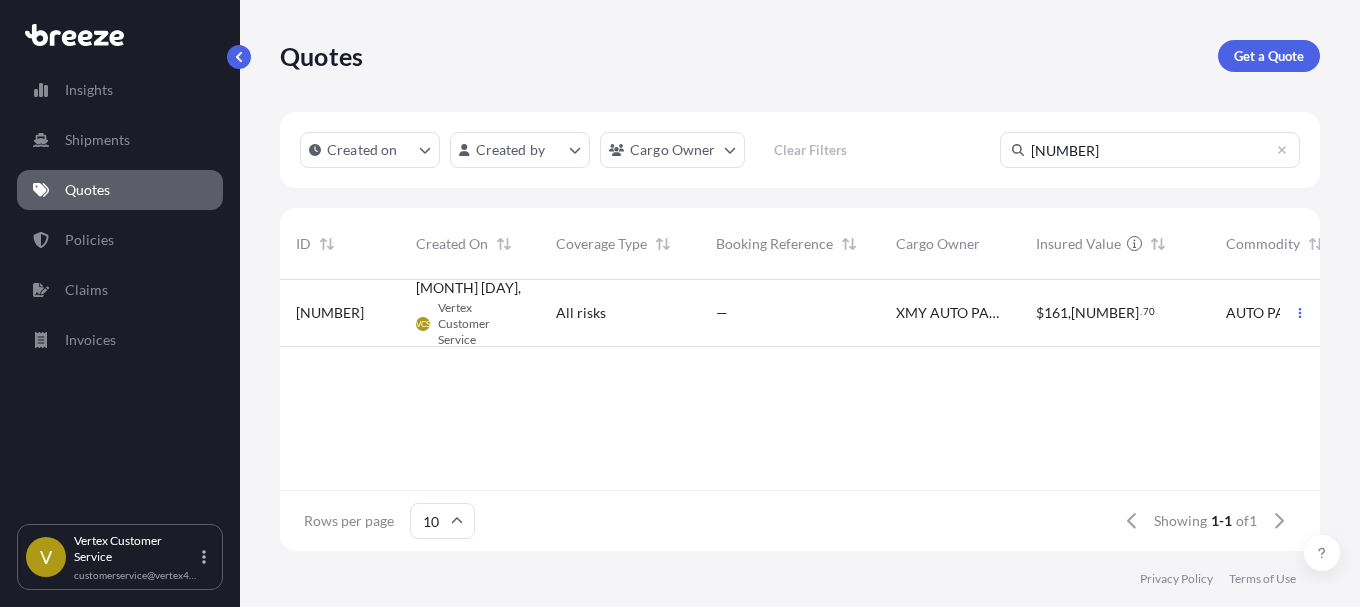 click on "495896" at bounding box center (330, 313) 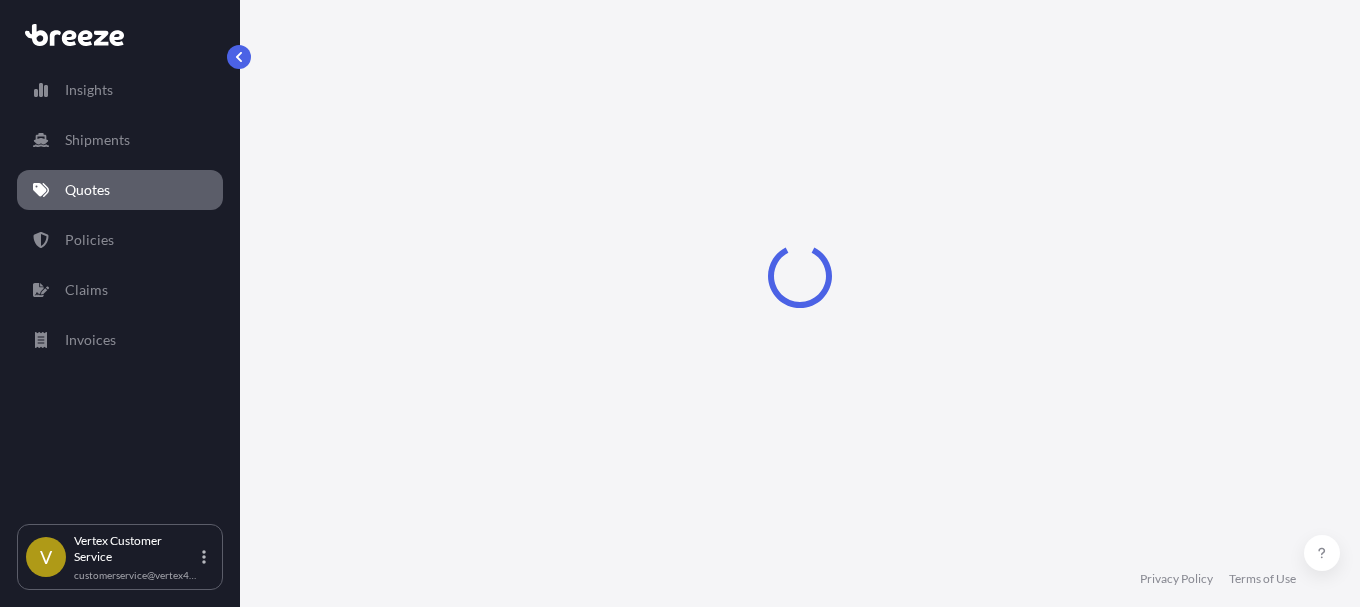 select on "Road" 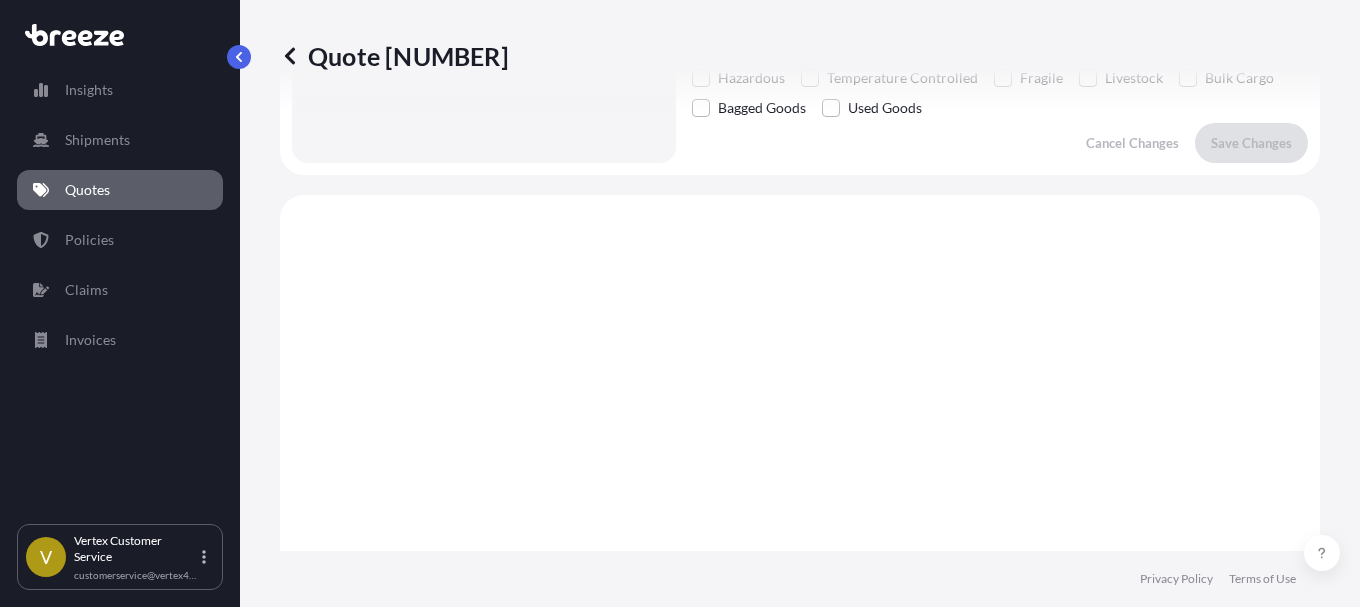 scroll, scrollTop: 772, scrollLeft: 0, axis: vertical 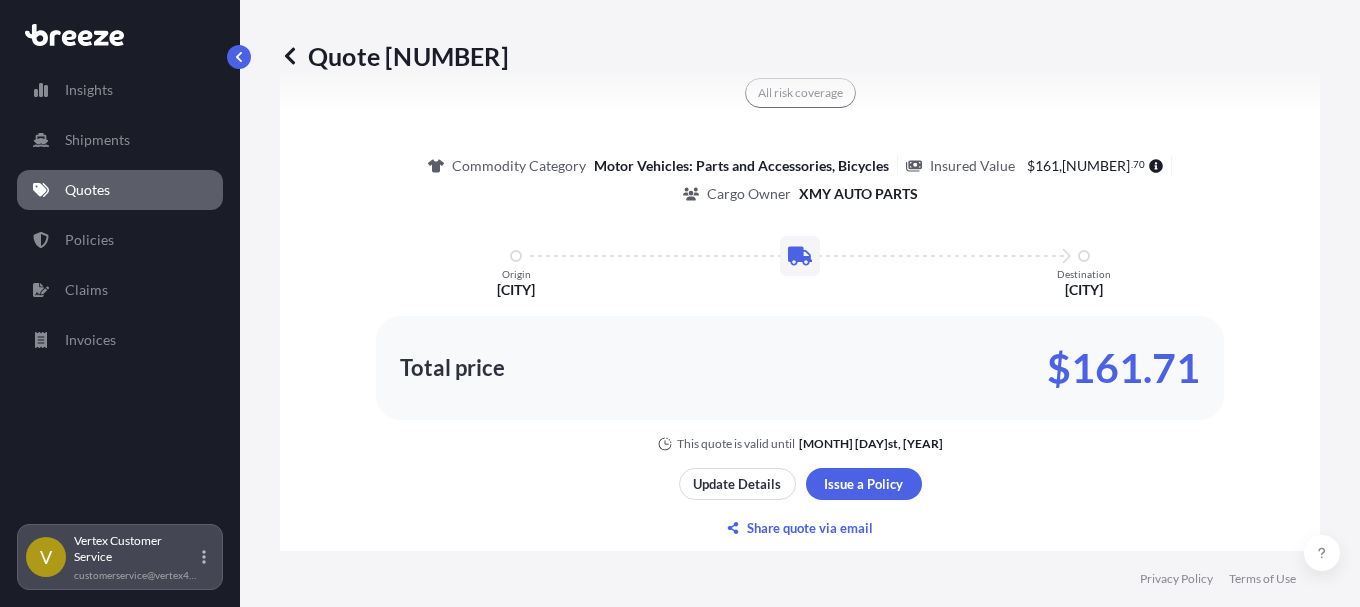 click on "Vertex   Customer Service [EMAIL]" at bounding box center [144, 557] 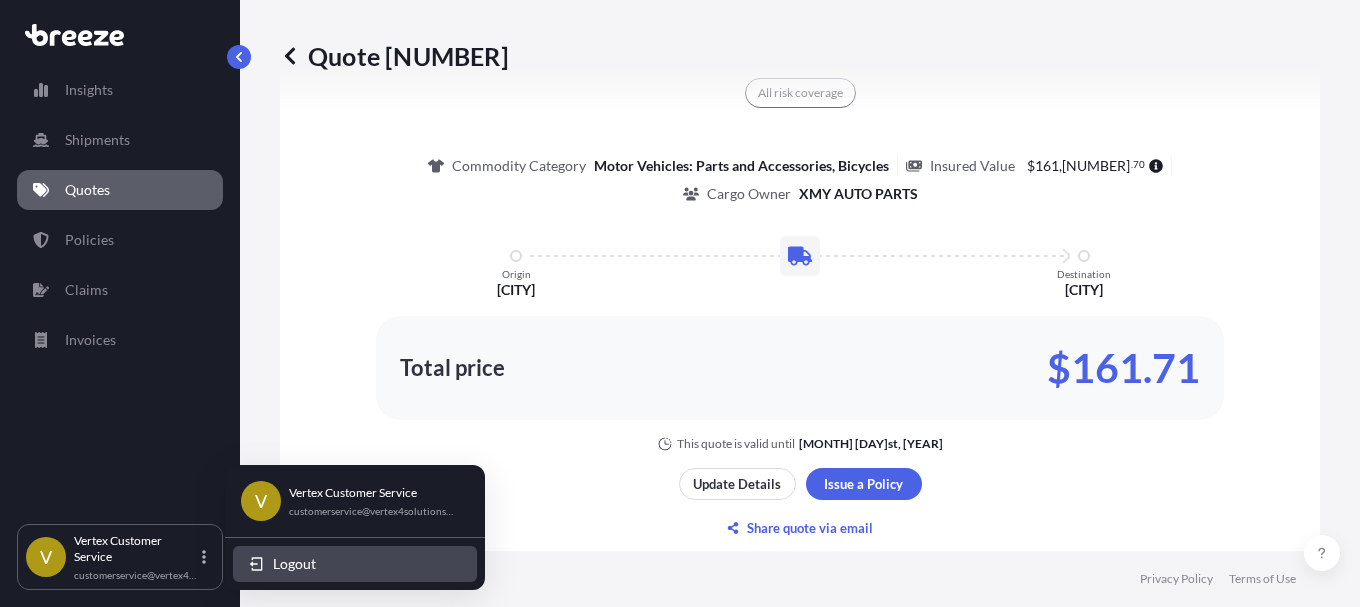 click on "Logout" at bounding box center [294, 564] 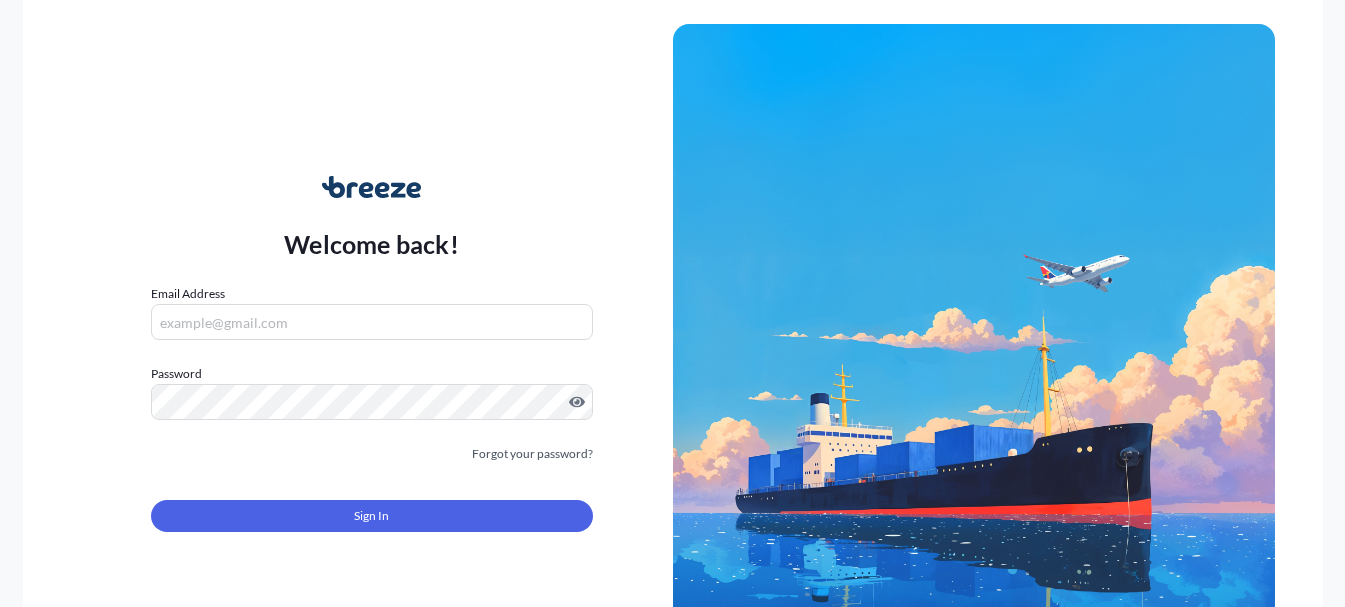 type on "[EMAIL]" 